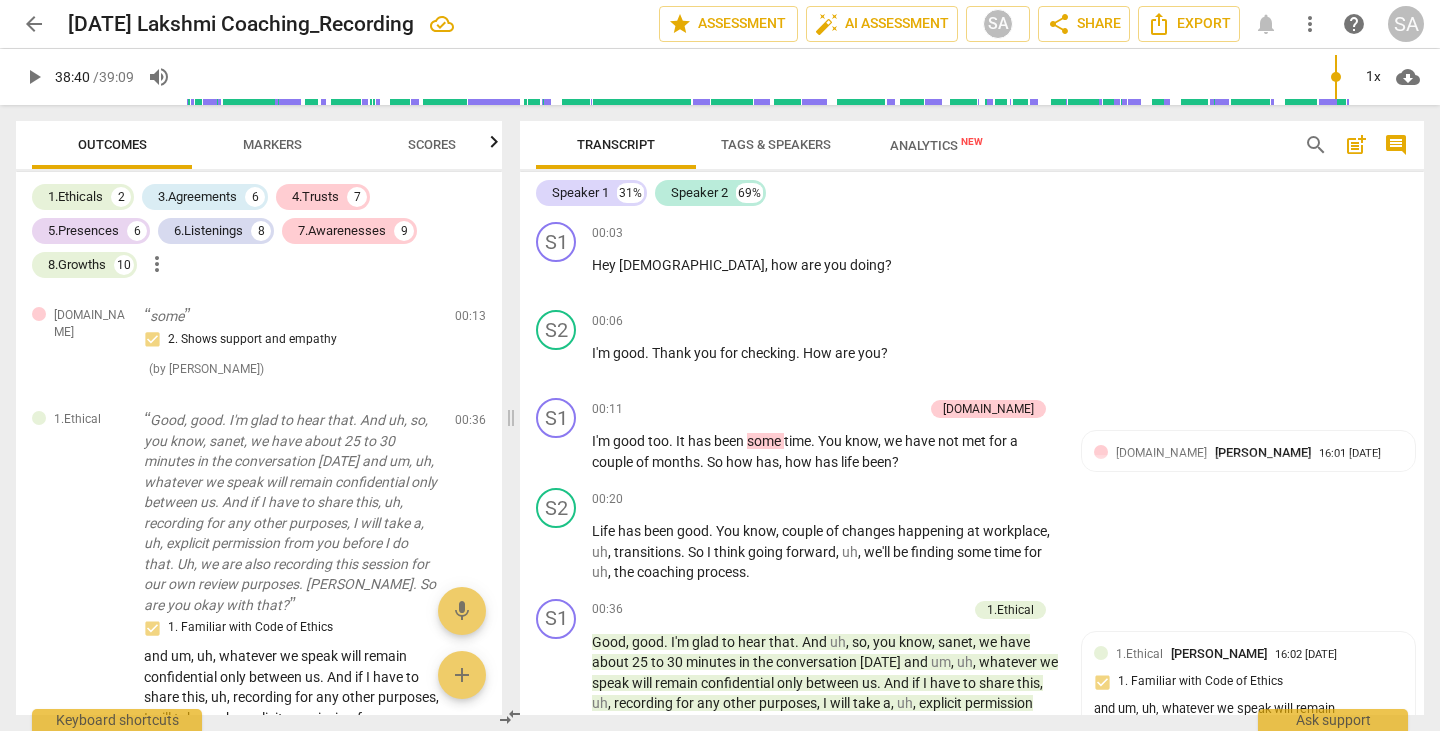 scroll, scrollTop: 0, scrollLeft: 0, axis: both 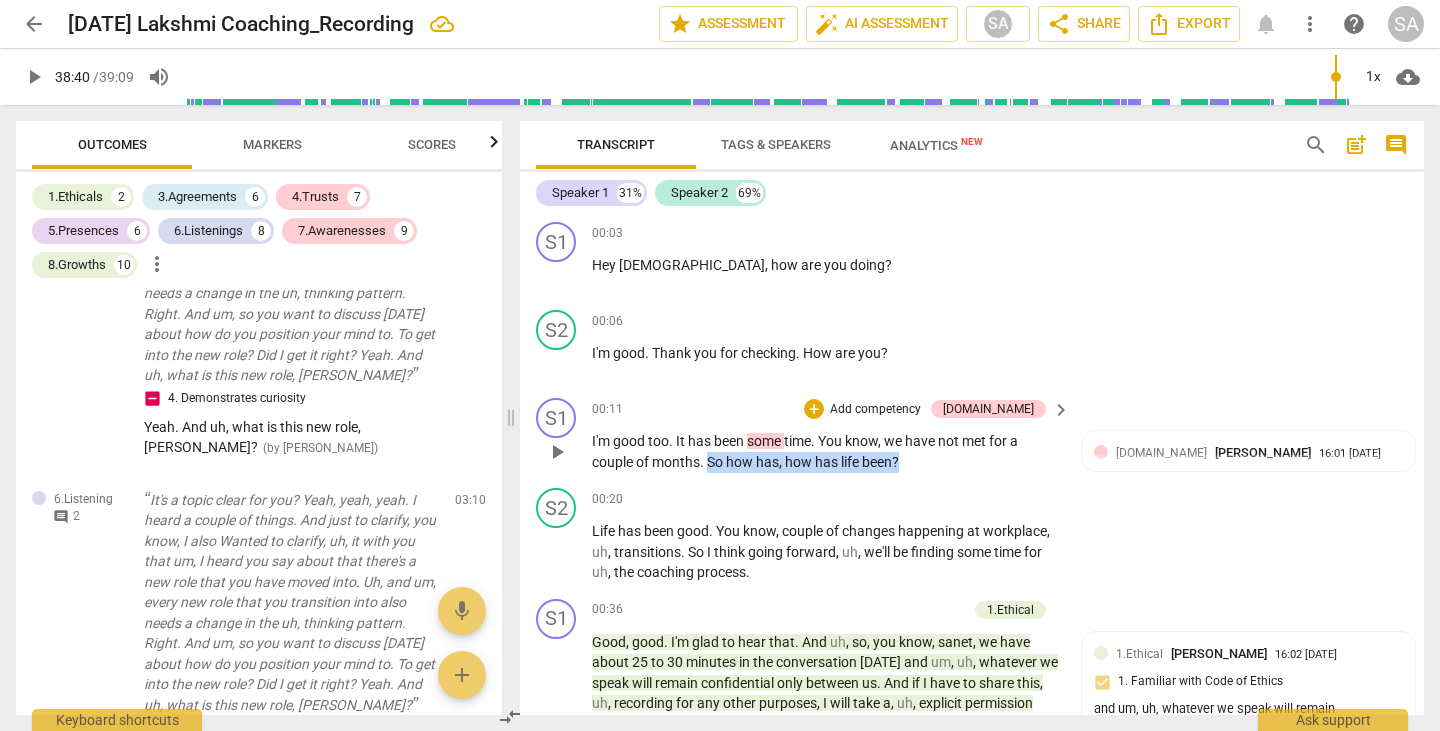 drag, startPoint x: 711, startPoint y: 454, endPoint x: 904, endPoint y: 462, distance: 193.16573 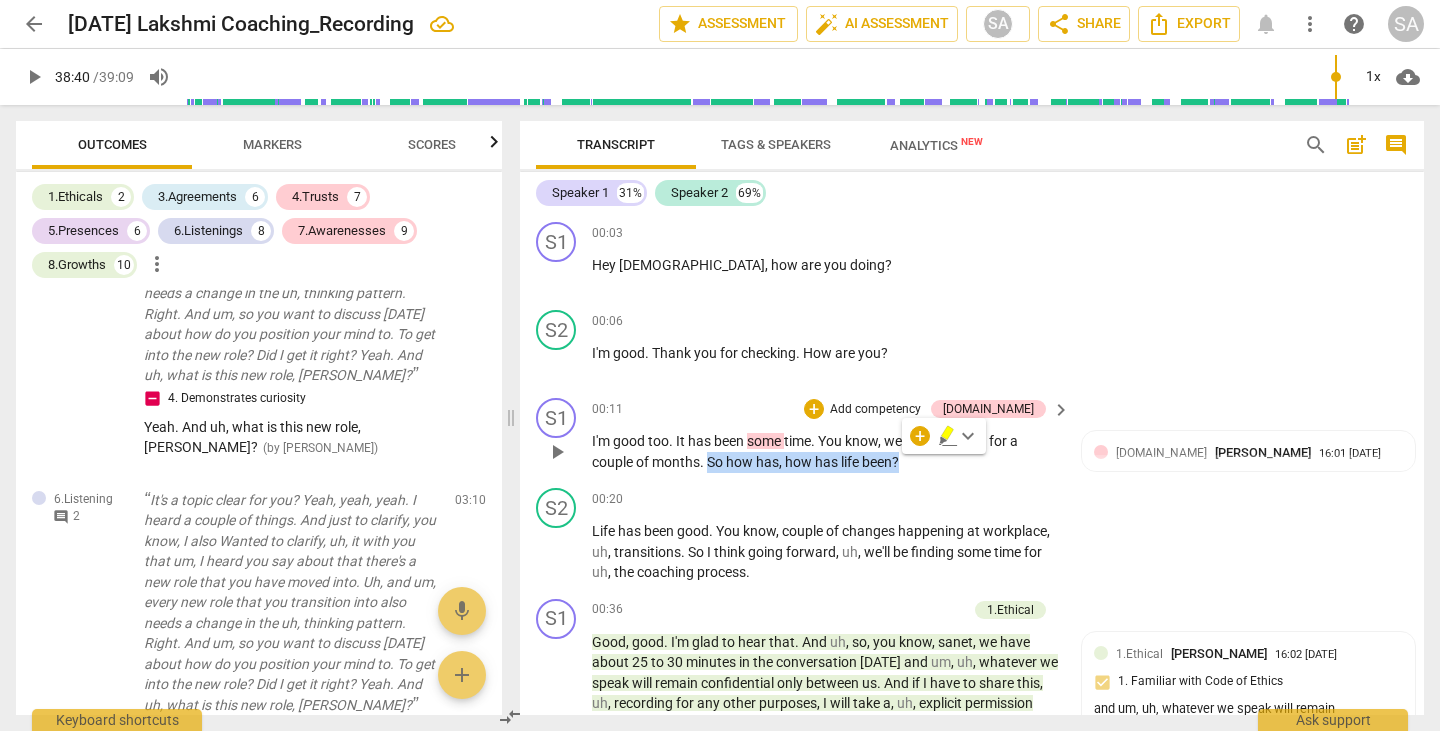 copy on "So   how   has ,   how   has   life   been ?" 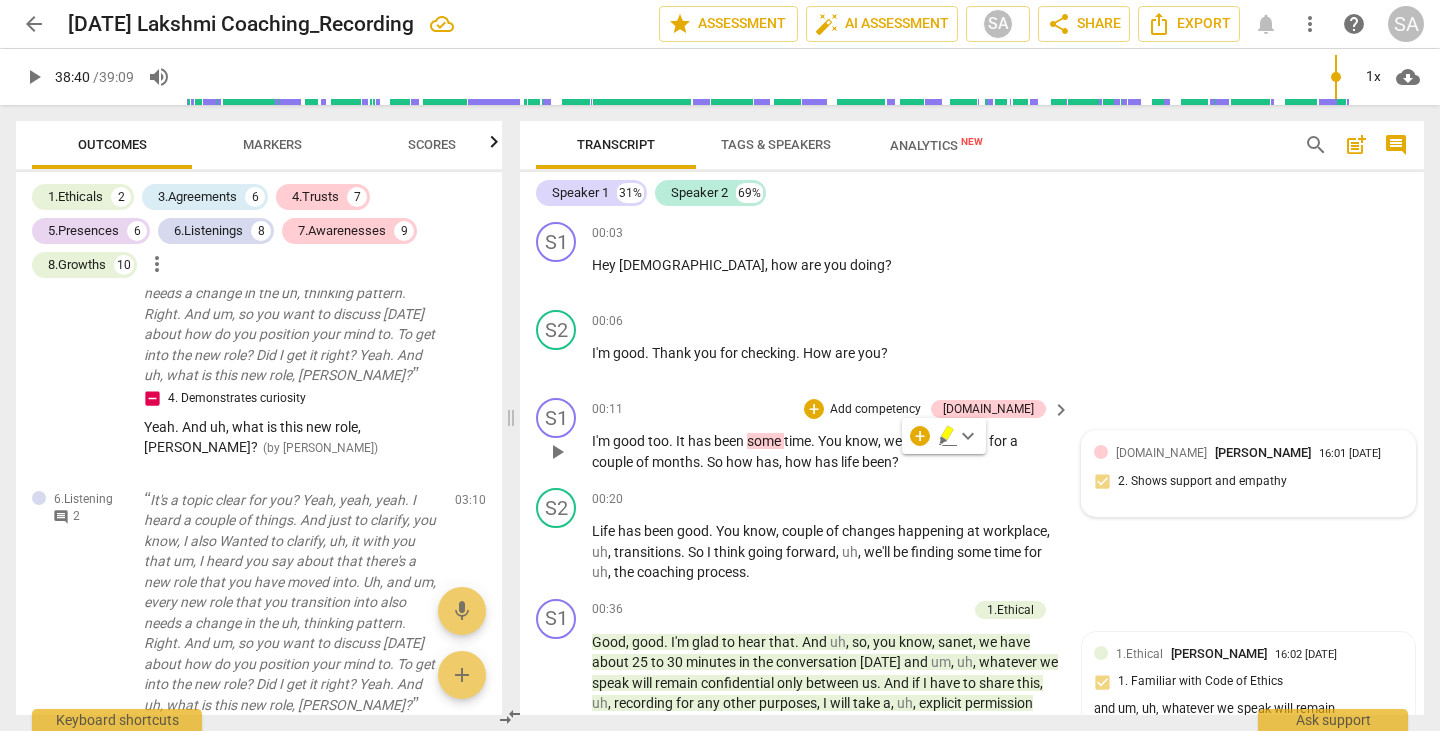 click on "[DOMAIN_NAME] [PERSON_NAME] 16:01 [DATE] 2. Shows support and empathy" at bounding box center [1248, 473] 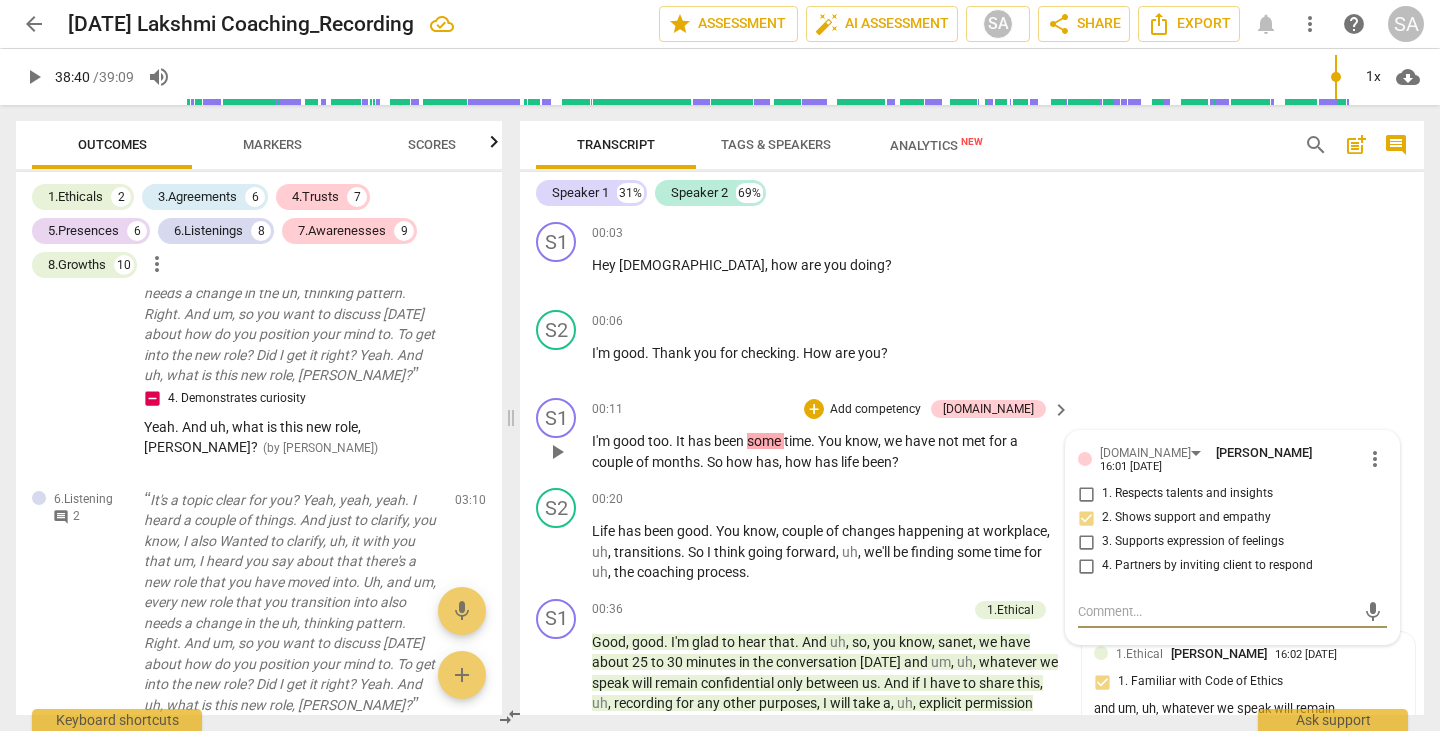 click at bounding box center [1216, 611] 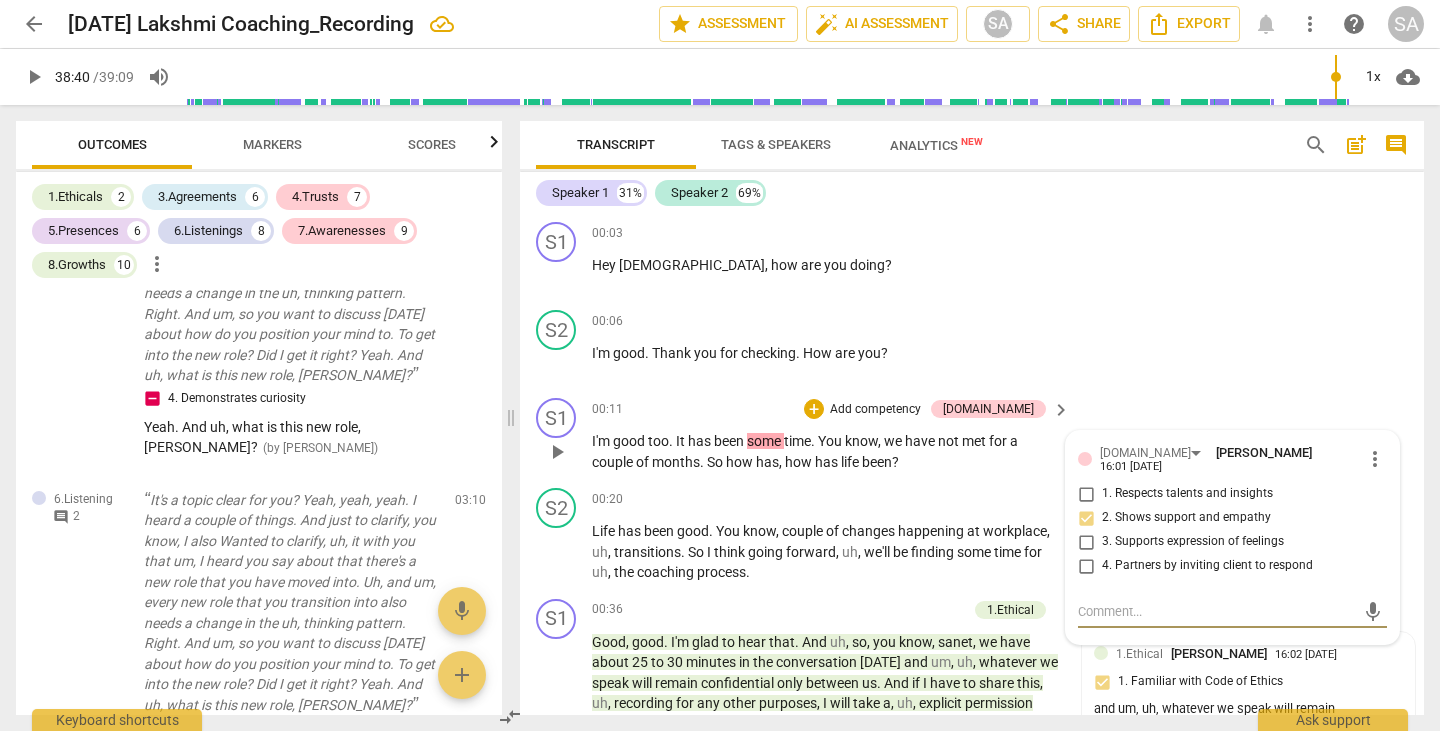 type on "So how has, how has life been?" 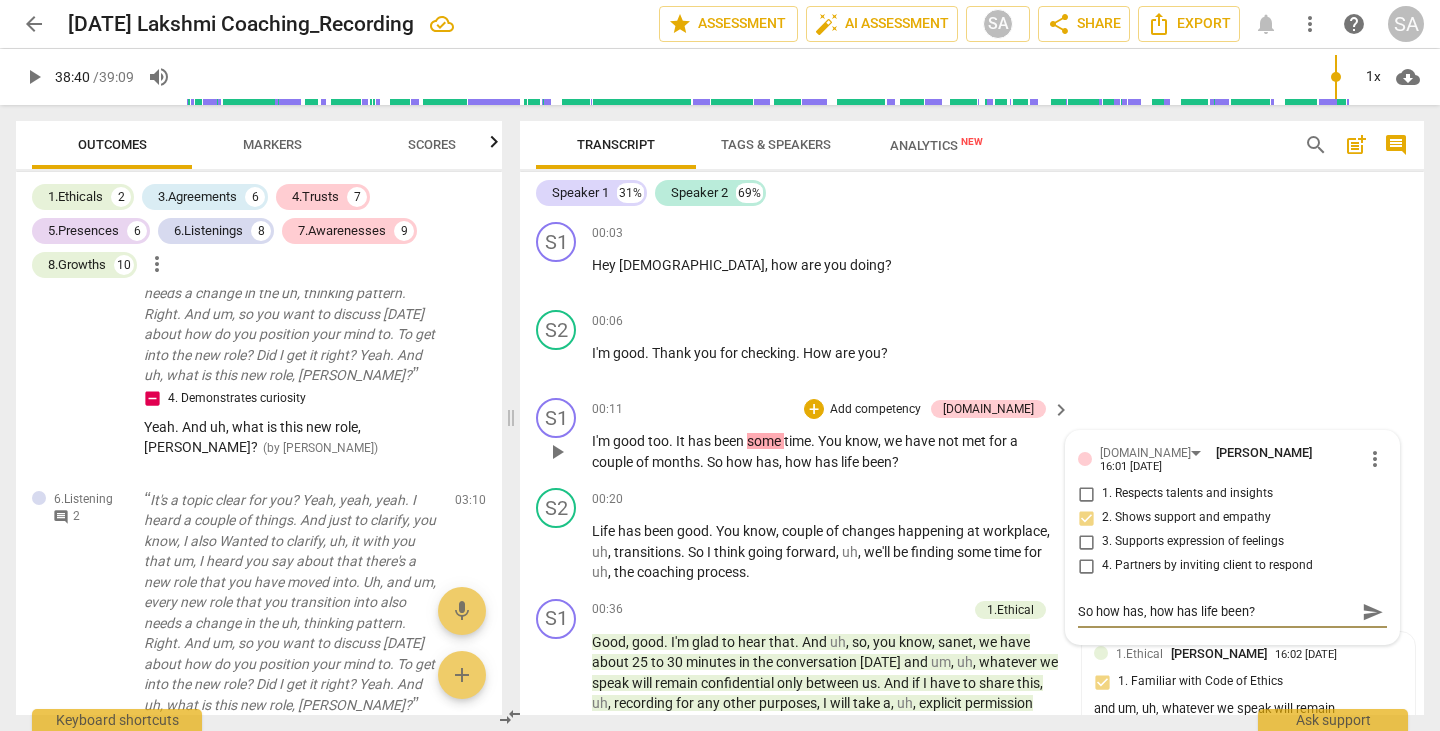 click on "So how has, how has life been?" at bounding box center [1216, 611] 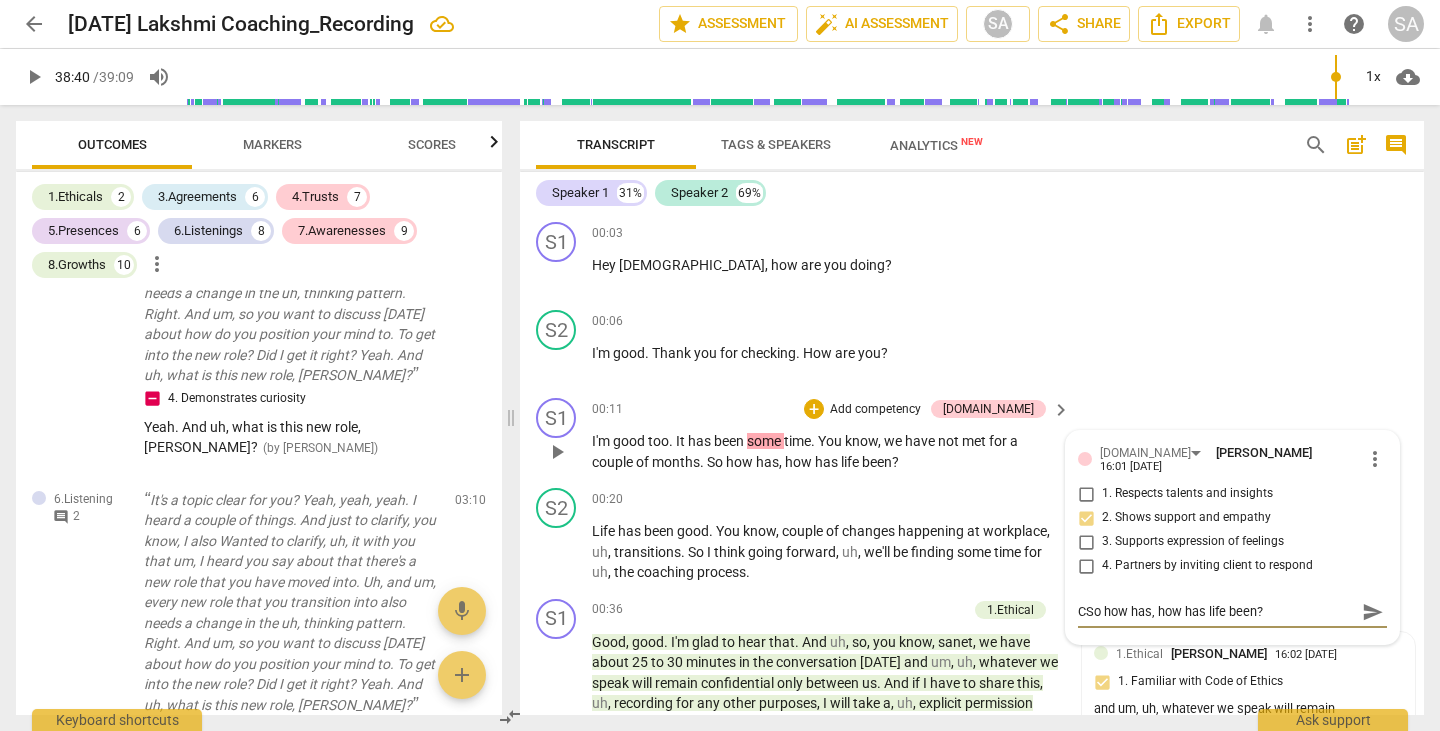 type on "CoSo how has, how has life been?" 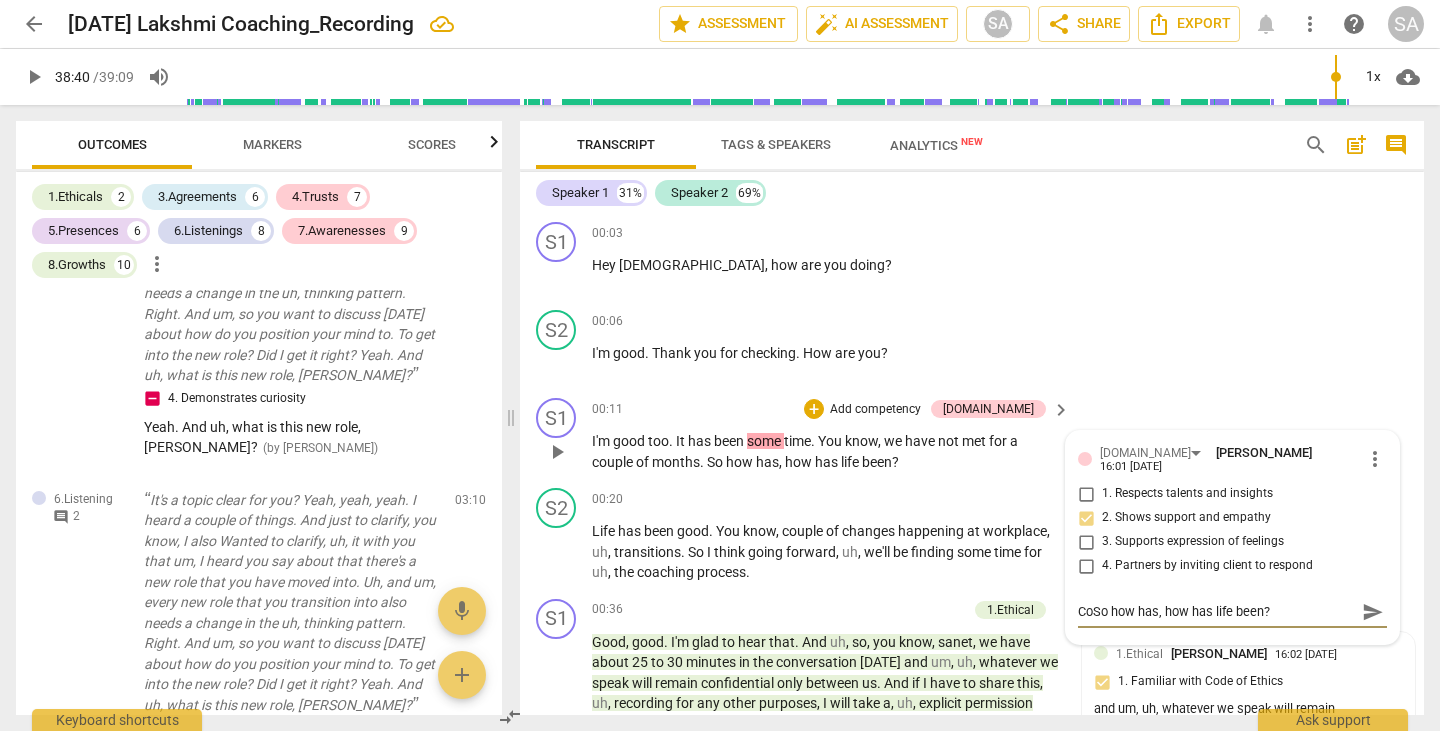 type on "CoaSo how has, how has life been?" 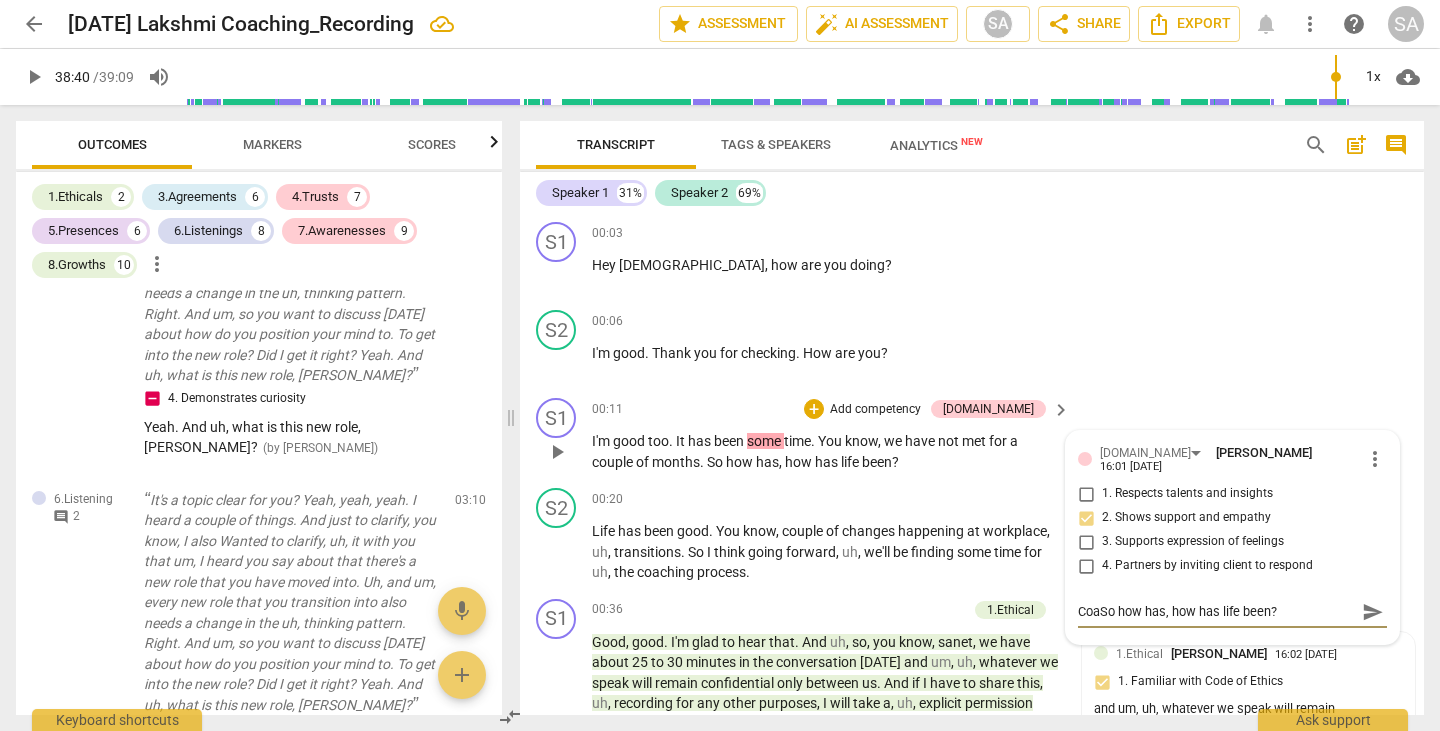 type on "CoacSo how has, how has life been?" 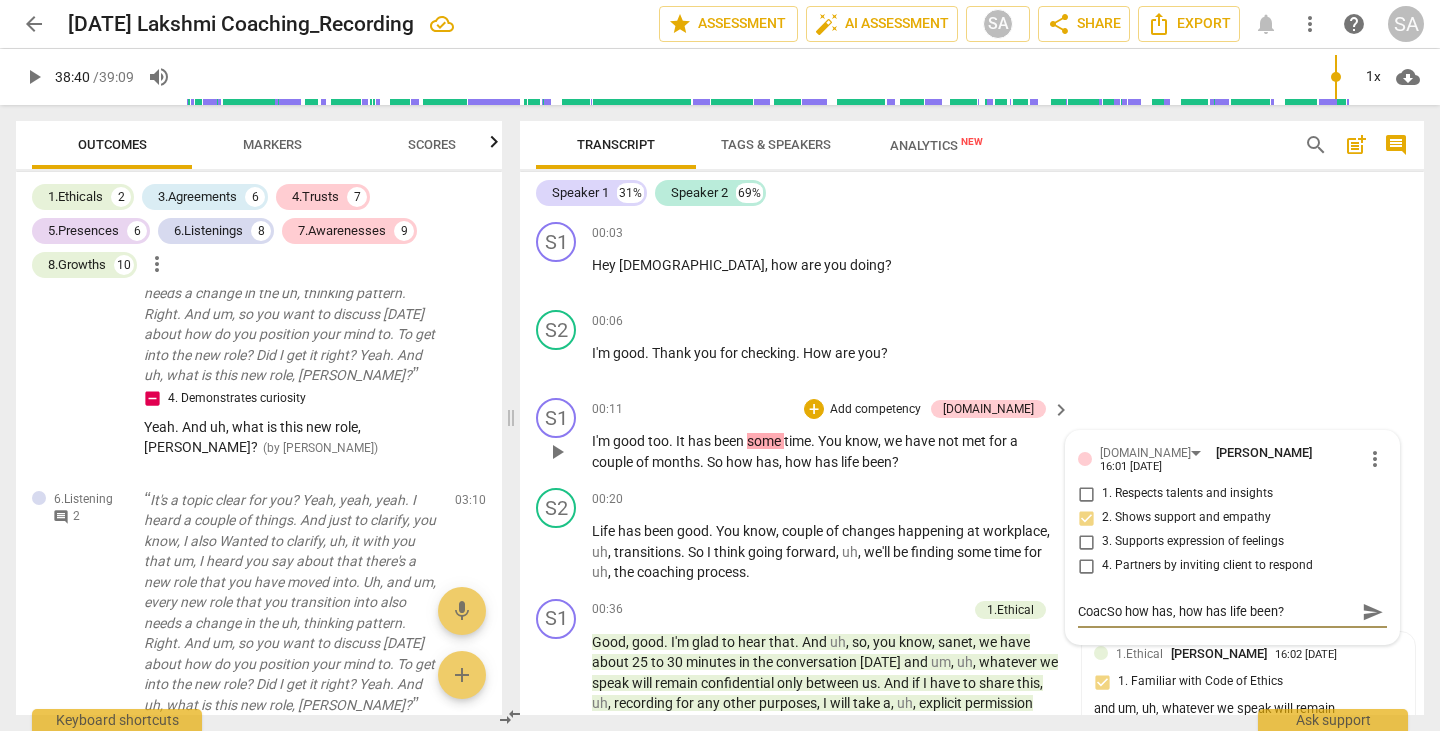 type on "CoachSo how has, how has life been?" 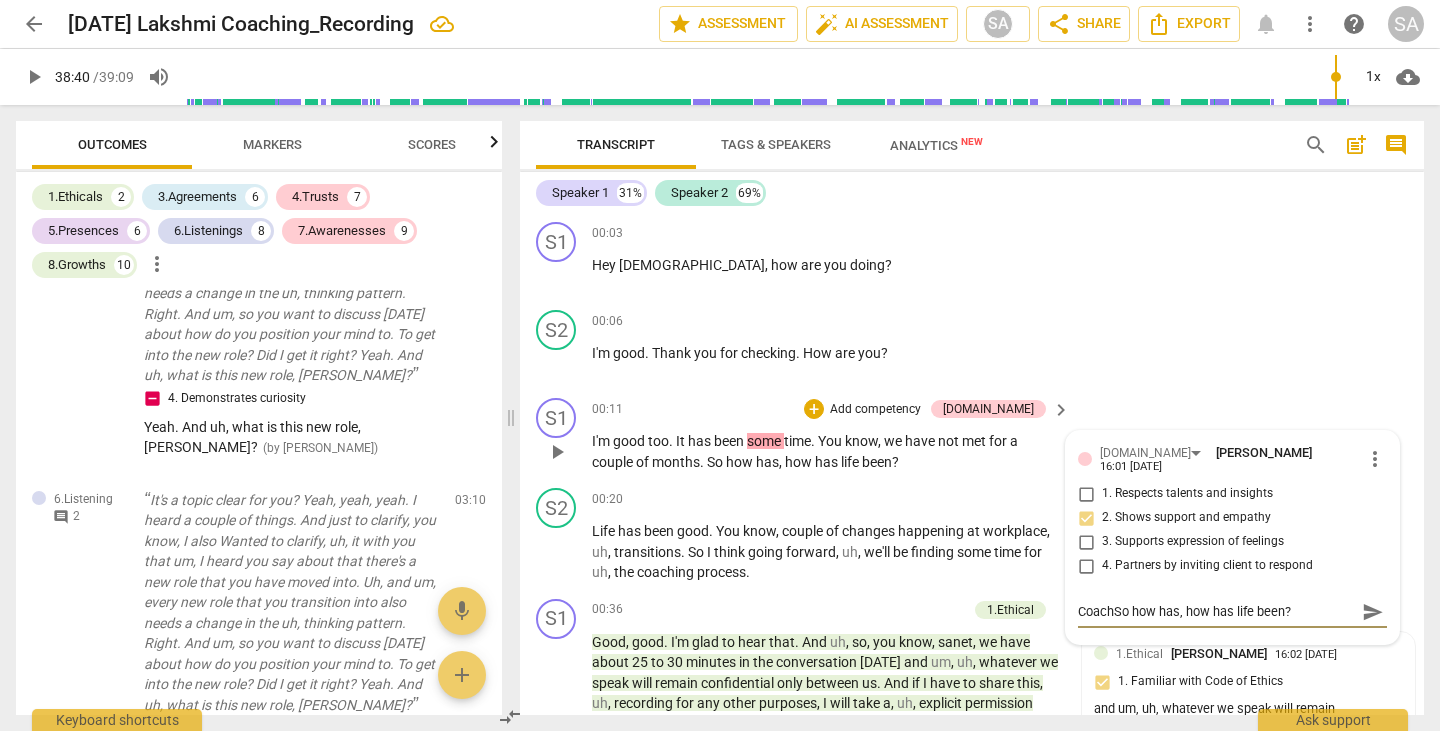 type on "Coach So how has, how has life been?" 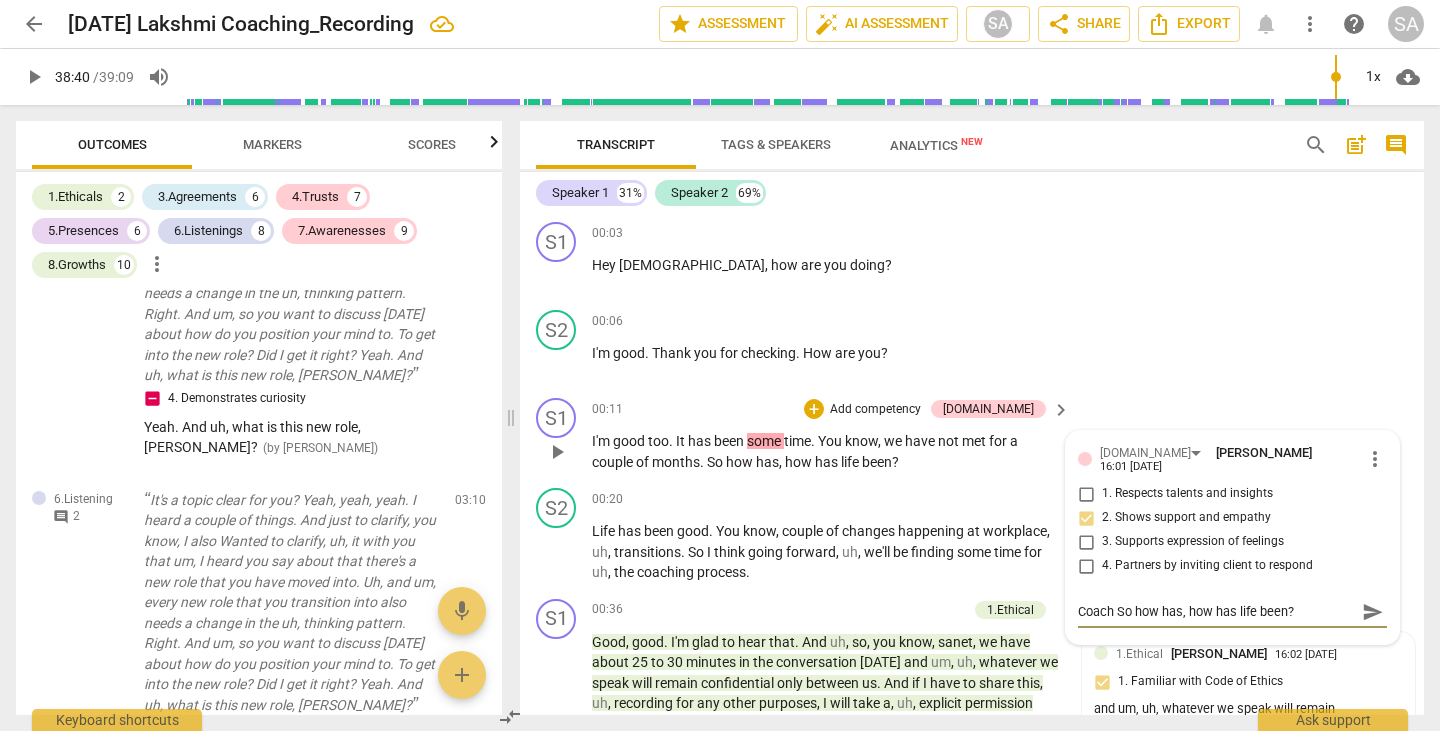 type on "Coach :So how has, how has life been?" 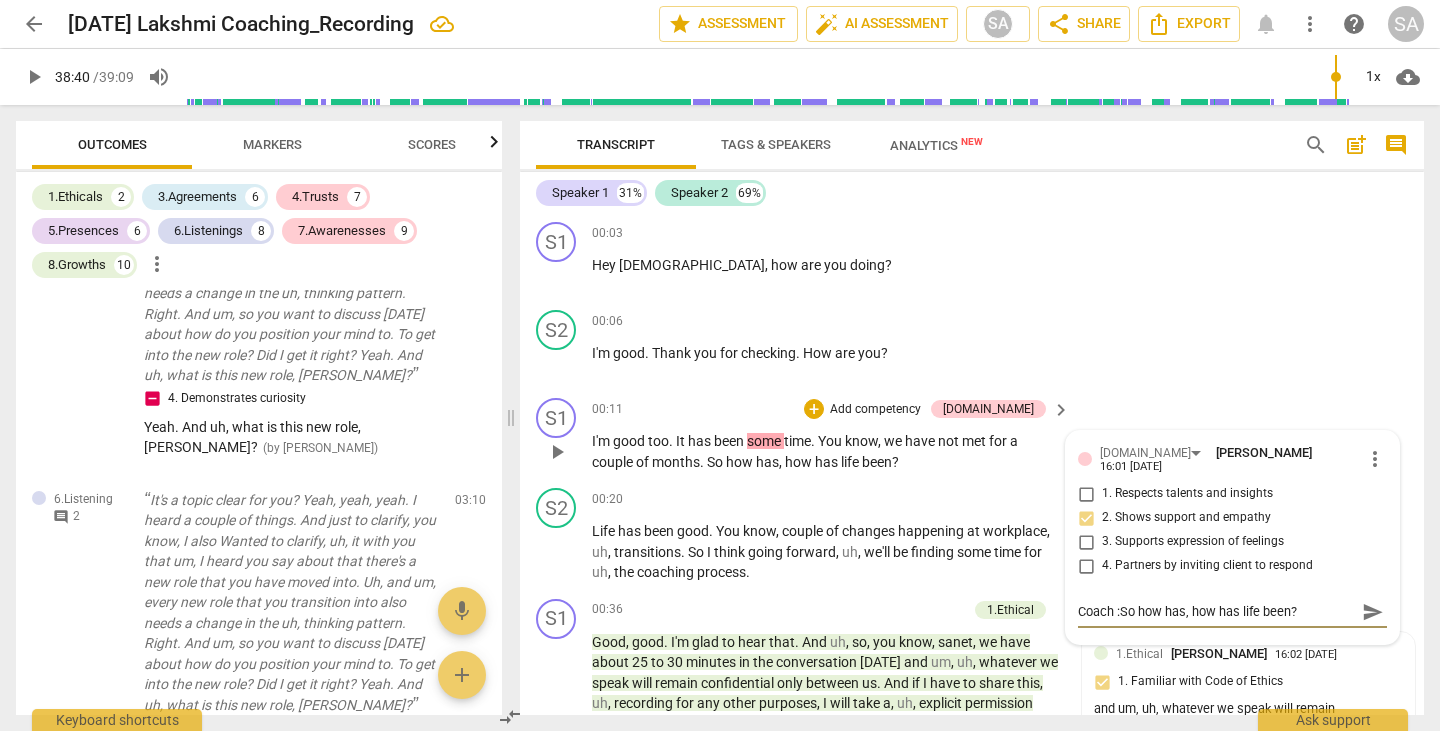type on "Coach : So how has, how has life been?" 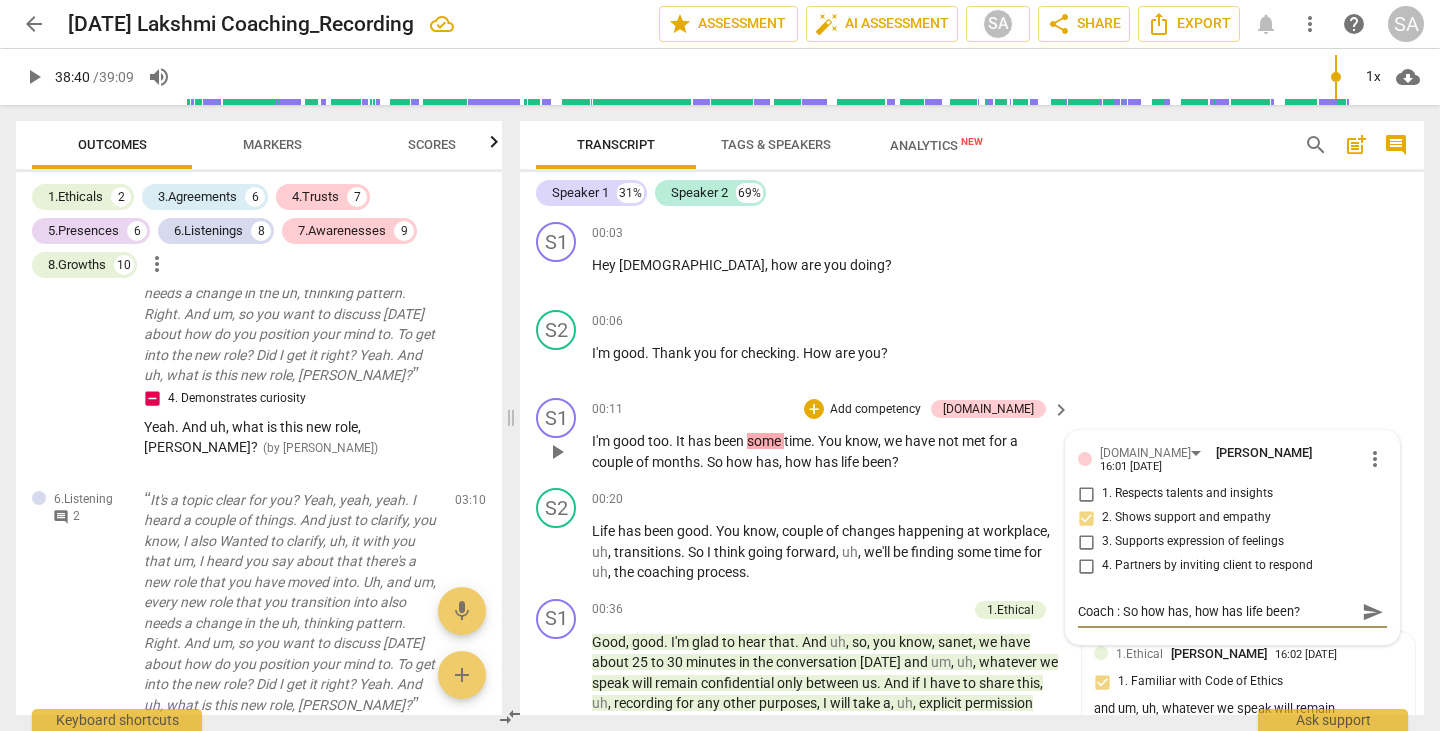 type on "Coach : "So how has, how has life been?" 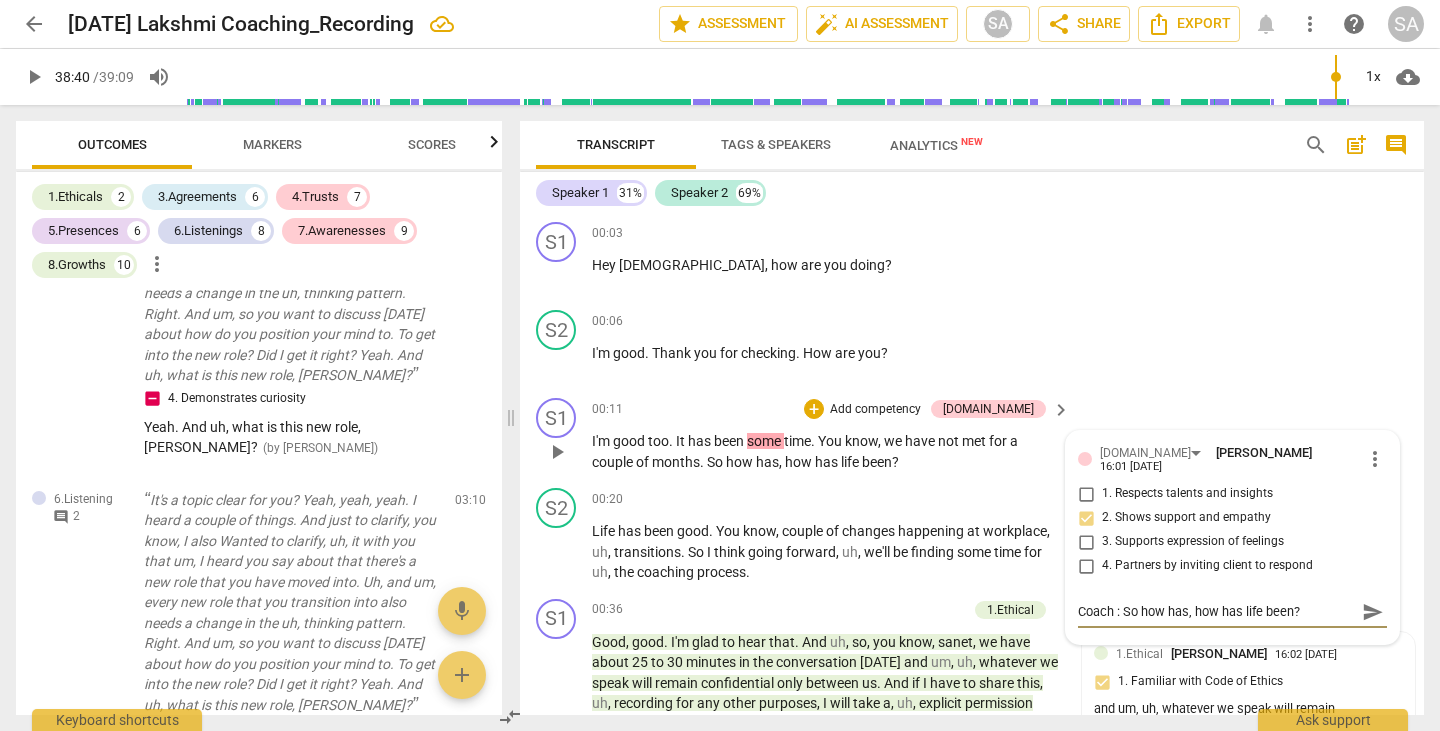 type on "Coach : "So how has, how has life been?" 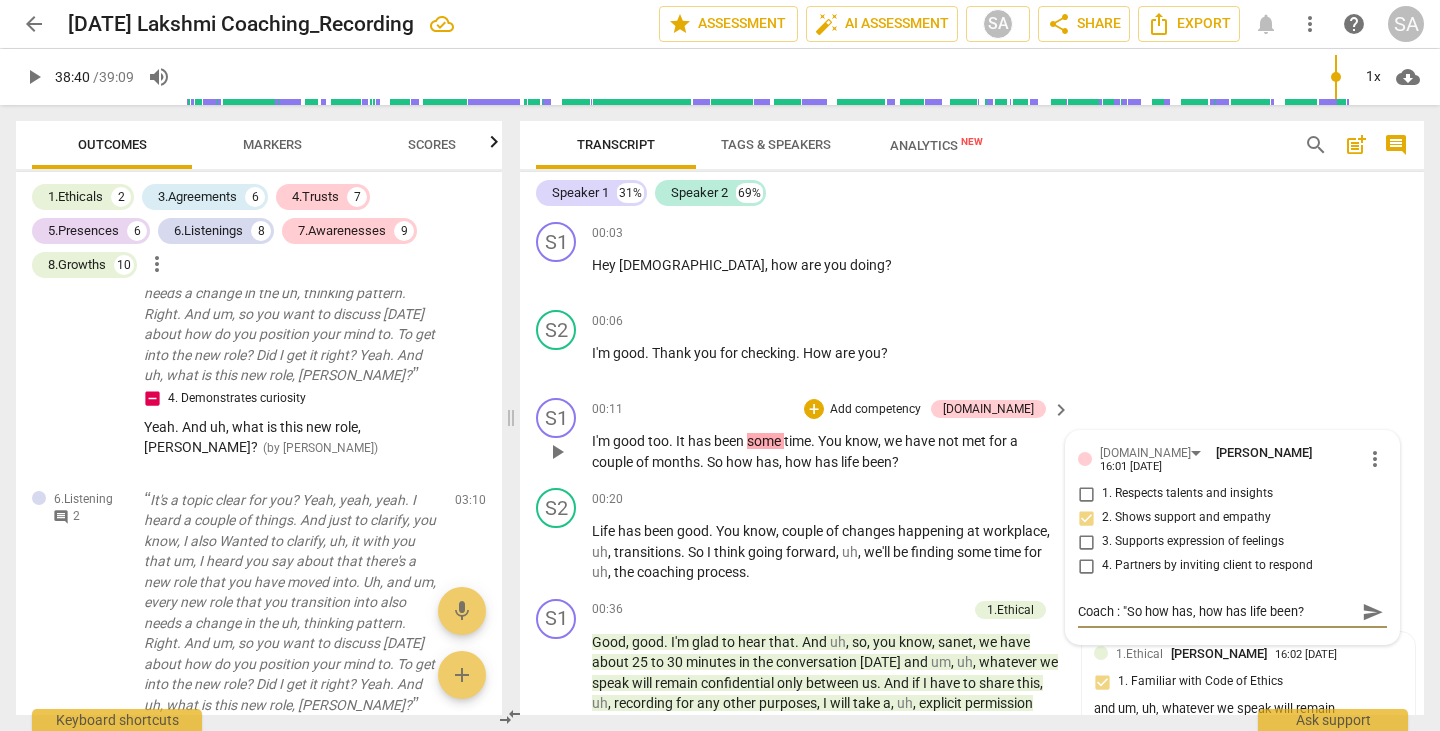 type on "Coach : "So how has, how has life been?"" 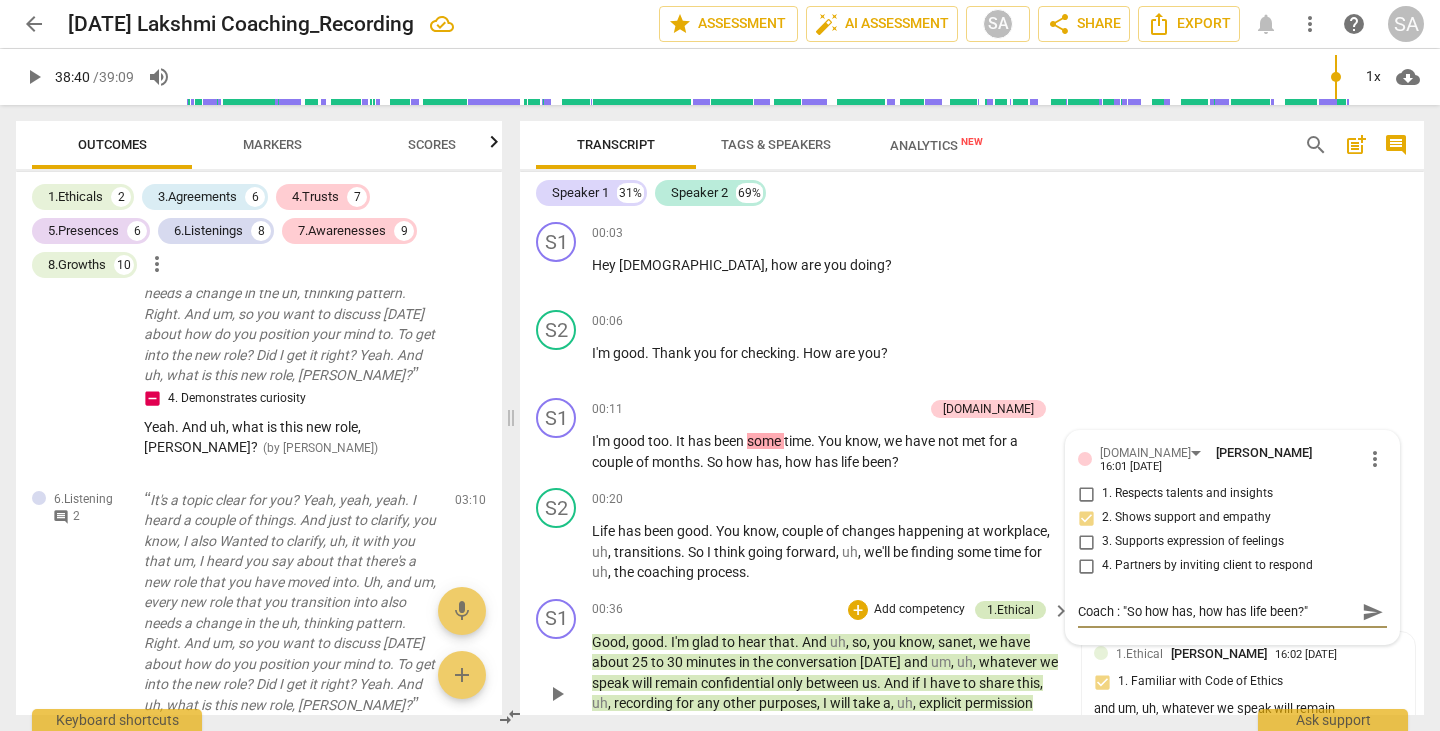 drag, startPoint x: 1289, startPoint y: 609, endPoint x: 1036, endPoint y: 609, distance: 253 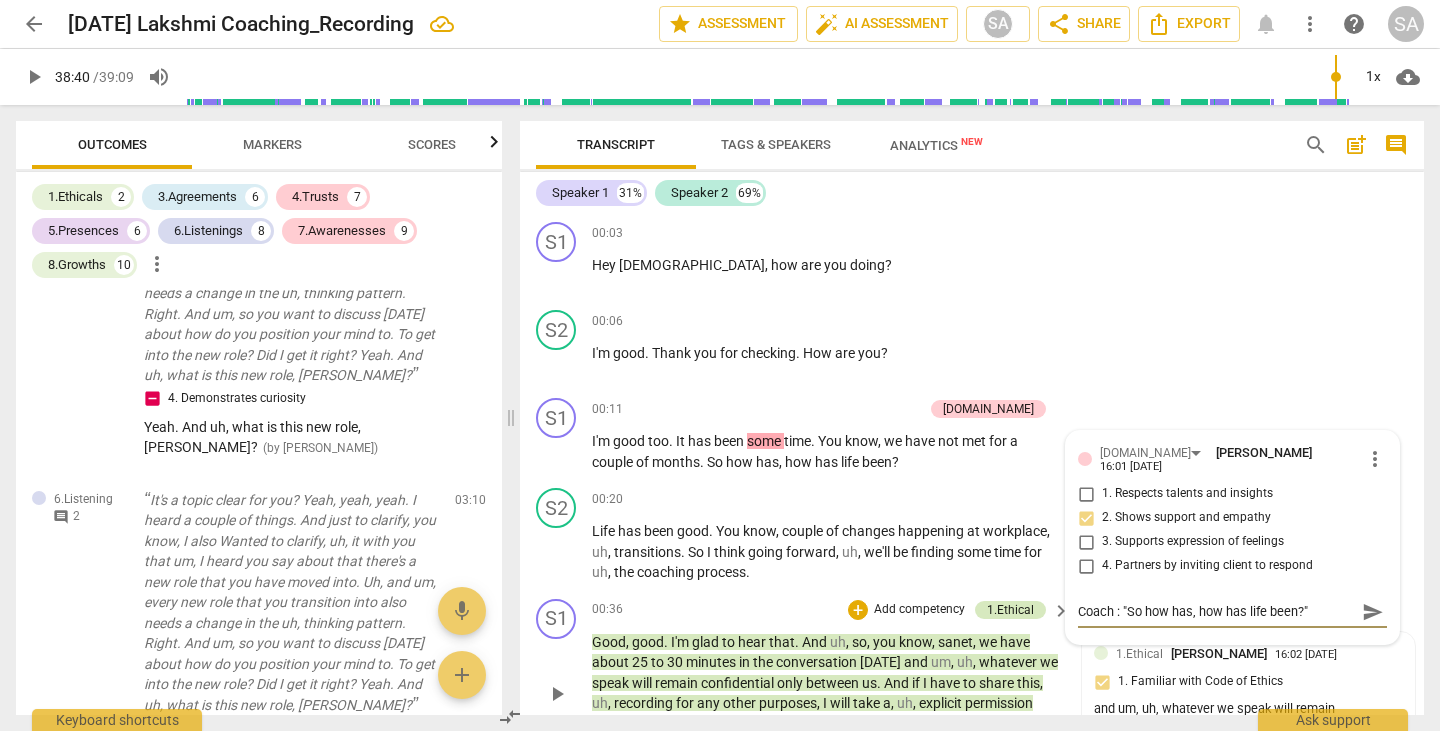 click on "S1 play_arrow pause 00:03 + Add competency keyboard_arrow_right Hey   [PERSON_NAME] ,   how   are   you   doing ? S2 play_arrow pause 00:06 + Add competency keyboard_arrow_right I'm   good .   Thank   you   for   checking .   How   are   you ? S1 play_arrow pause 00:11 + Add competency [DOMAIN_NAME] keyboard_arrow_right I'm   good   too .   It   has   been   some   time .   You   know ,   we   have   not   met   for   a   couple   of   months .   So   how   has ,   how   has   life   been ? [DOMAIN_NAME] [PERSON_NAME] 16:01 [DATE] more_vert 1. Respects talents and insights 2. Shows support and empathy 3. Supports expression of feelings 4. Partners by inviting client to respond Coach : "So how has, how has life been?" Coach : "So how has, how has life been?" send S2 play_arrow pause 00:20 + Add competency keyboard_arrow_right Life   has   been   good .   You   know ,   couple   of   changes   happening   at   workplace ,   uh ,   transitions .   So   I   think   going   forward ,   uh ,   we'll   be   finding   some   time" at bounding box center (972, 464) 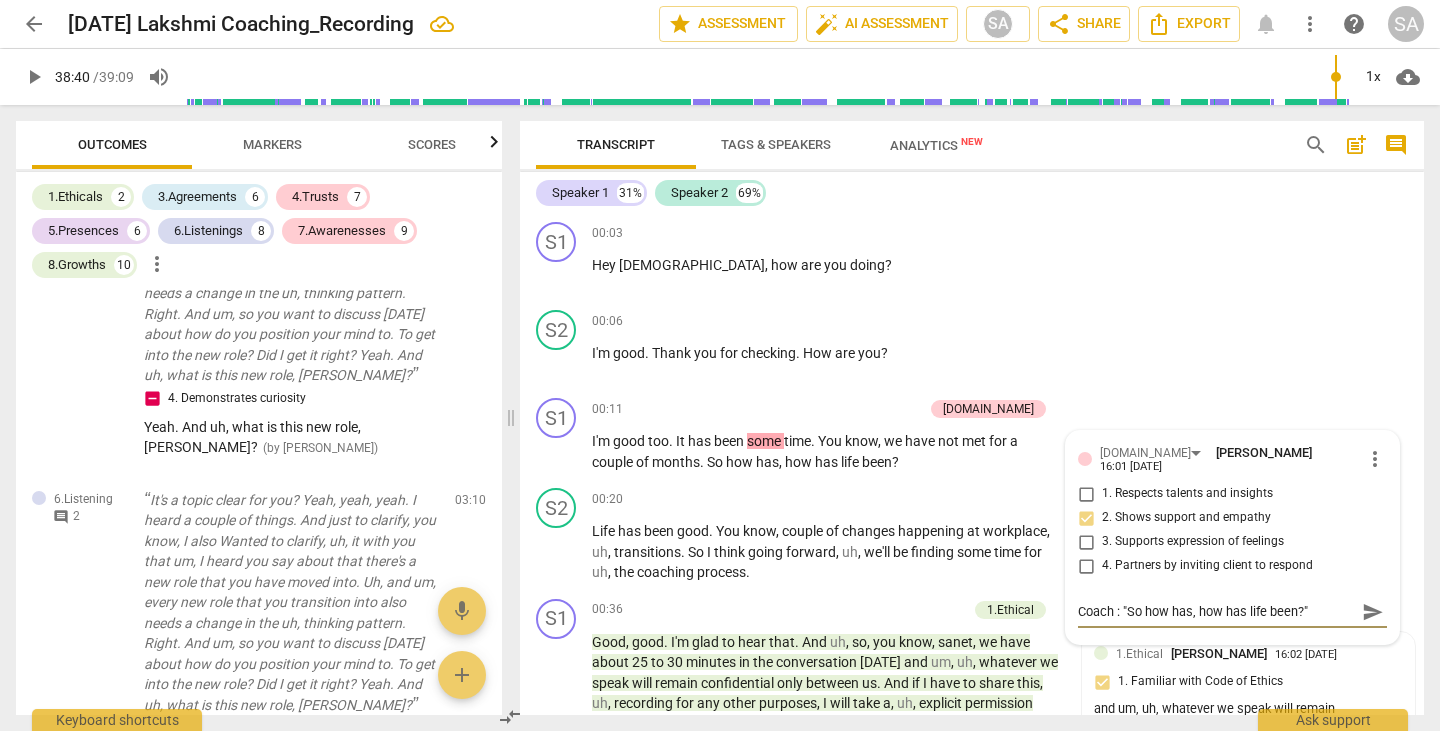type on "Coach : "So how has, how has life been?"" 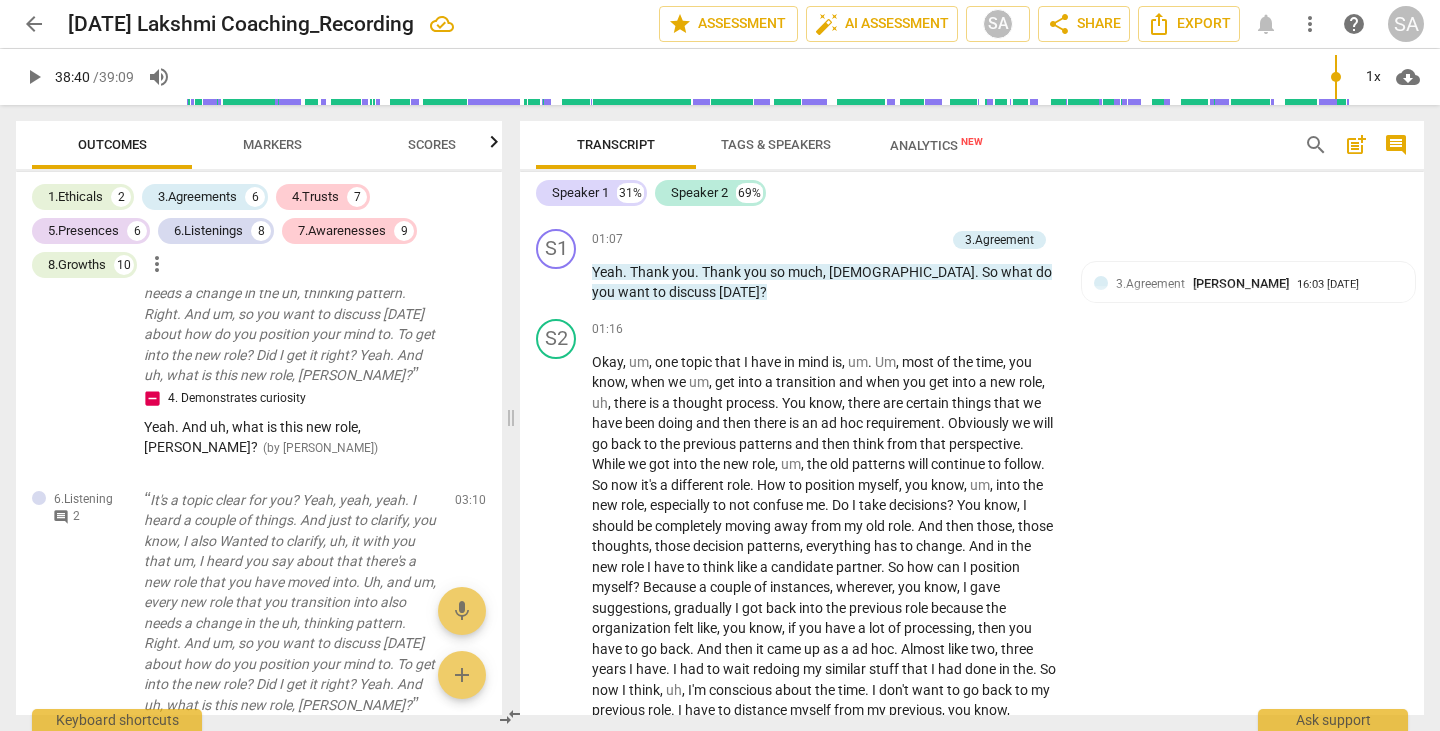 scroll, scrollTop: 631, scrollLeft: 0, axis: vertical 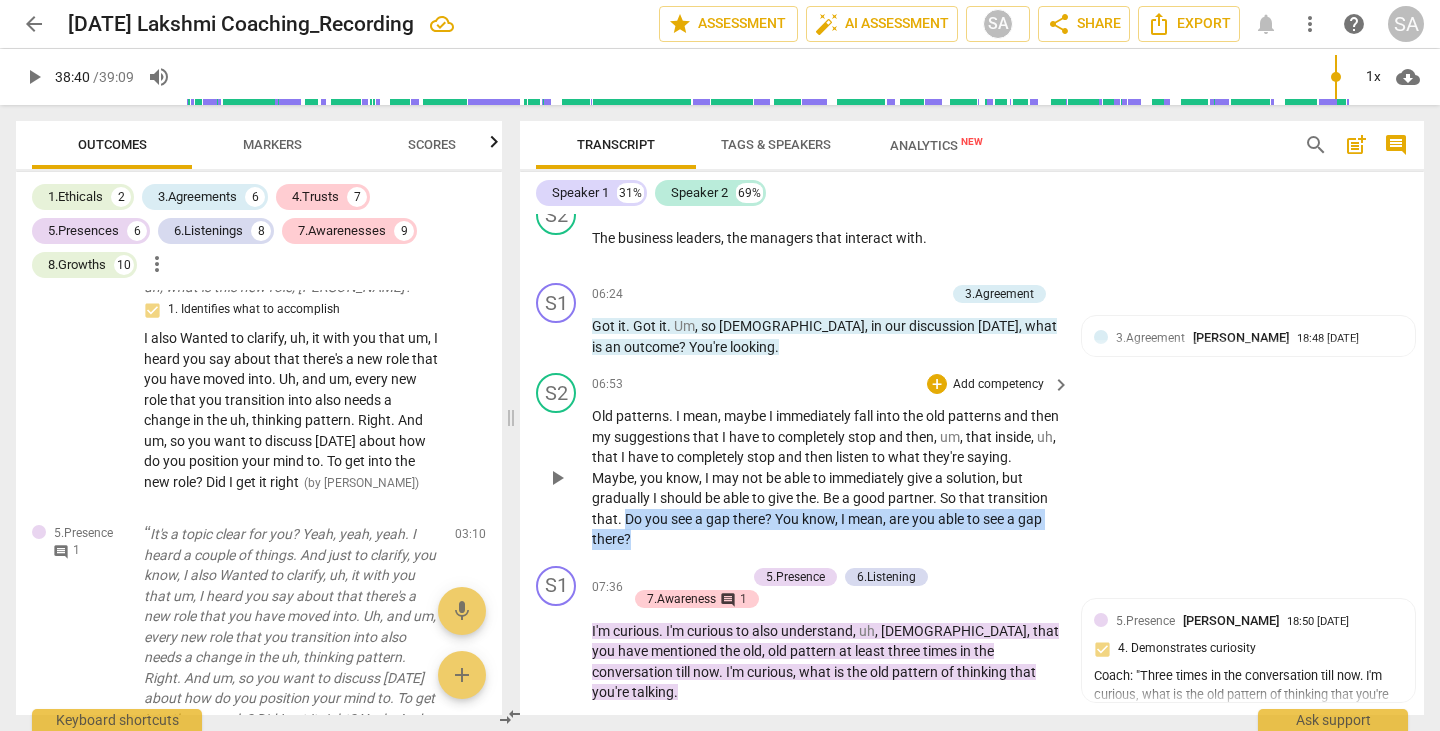 drag, startPoint x: 688, startPoint y: 498, endPoint x: 700, endPoint y: 516, distance: 21.633308 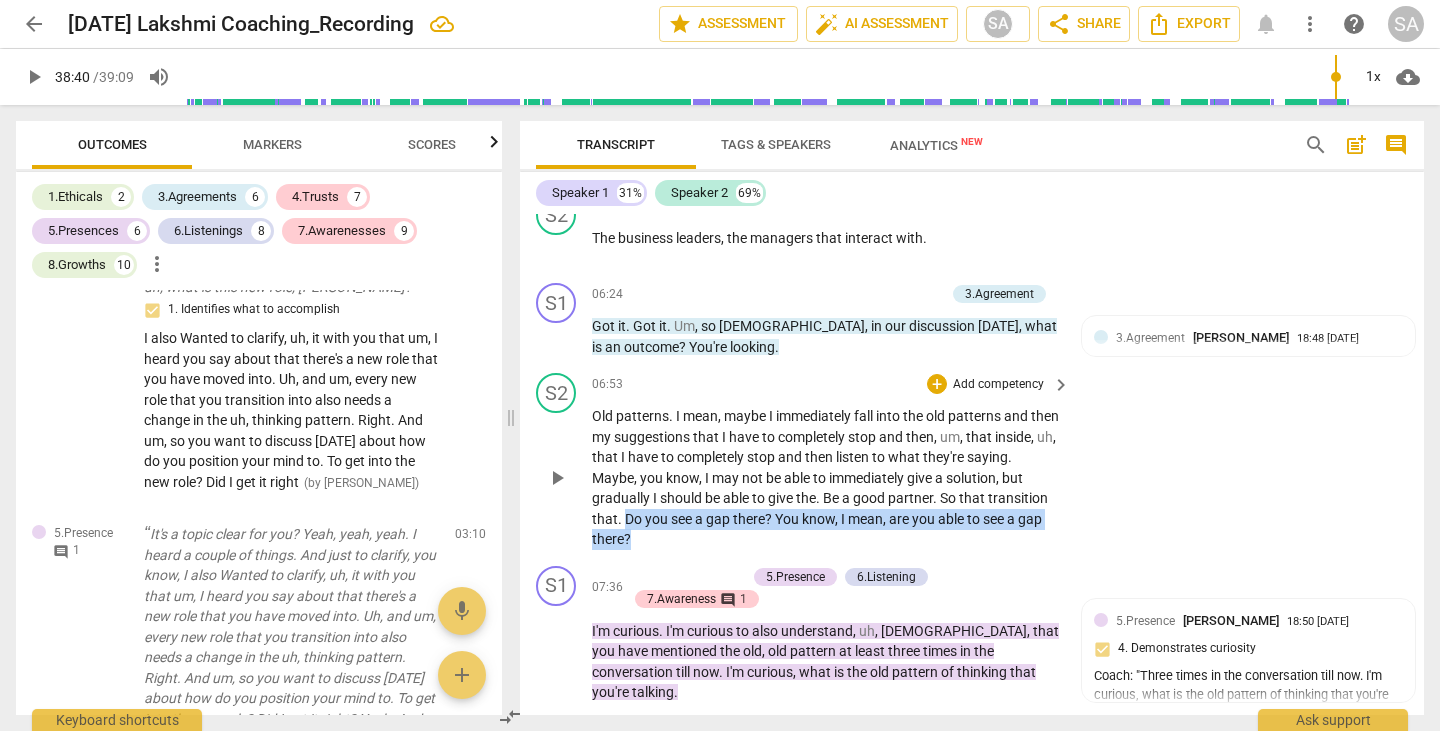 click on "Old   patterns .   I   mean ,   maybe   I   immediately   fall   into   the   old   patterns   and   then   my   suggestions   that   I   have   to   completely   stop   and   then ,   um ,   that   inside ,   uh ,   that   I   have   to   completely   stop   and   then   listen   to   what   they're   saying .   Maybe ,   you   know ,   I   may   not   be   able   to   immediately   give   a   solution ,   but   gradually   I   should   be   able   to   give   the .   Be   a   good   partner .   So   that   transition   that .   Do   you   see   a   gap   there ?   You   know ,   I   mean ,   are   you   able   to   see   a   gap   there ?" at bounding box center (826, 478) 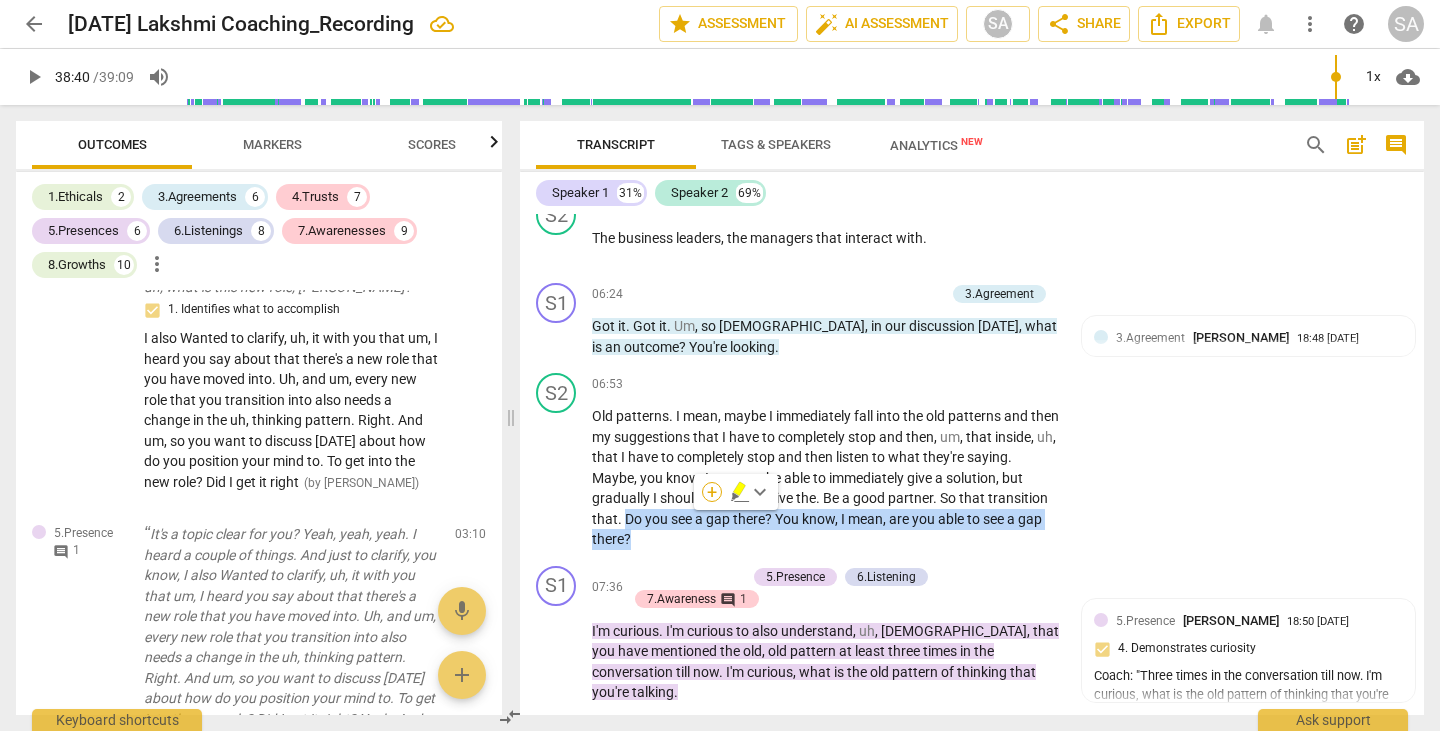 copy on "Do   you   see   a   gap   there ?   You   know ,   I   mean ,   are   you   able   to   see   a   gap   there ?" 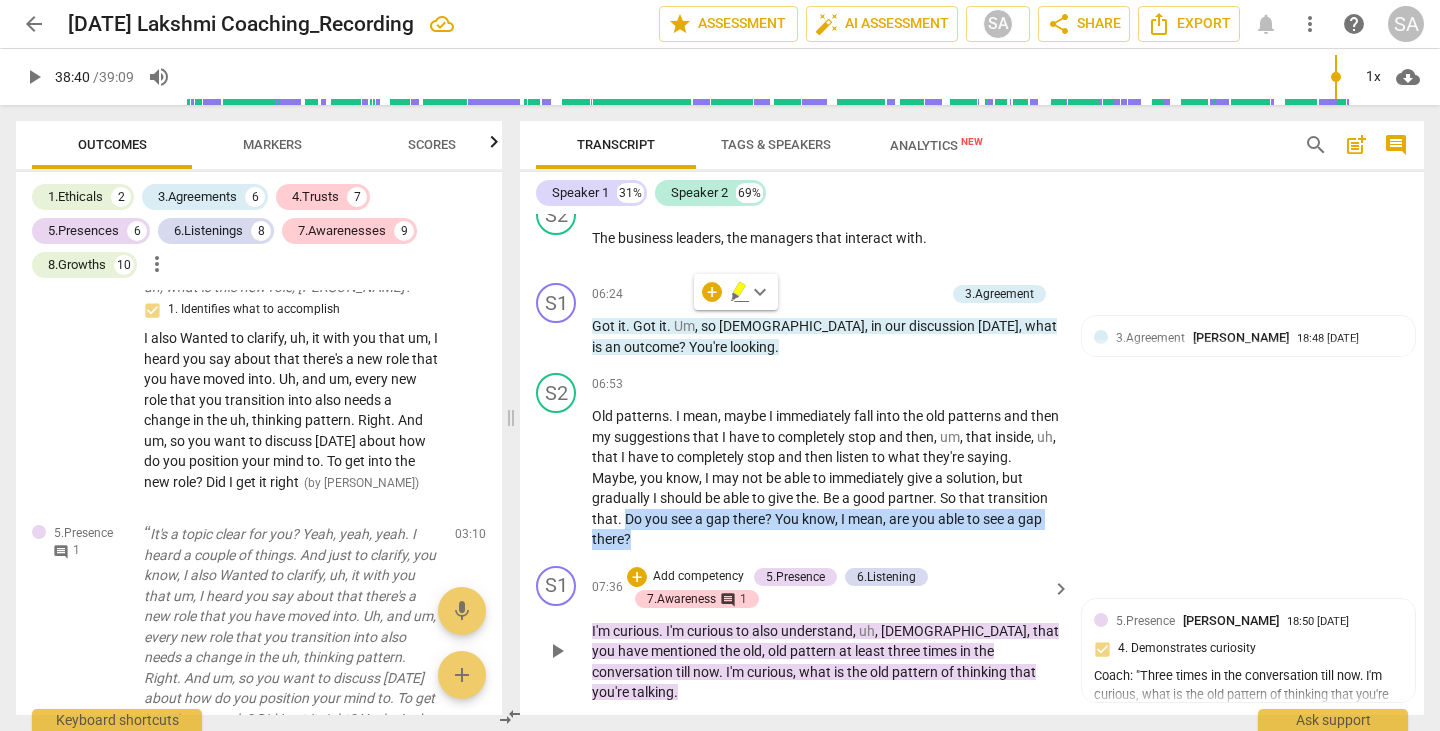 scroll, scrollTop: 2609, scrollLeft: 0, axis: vertical 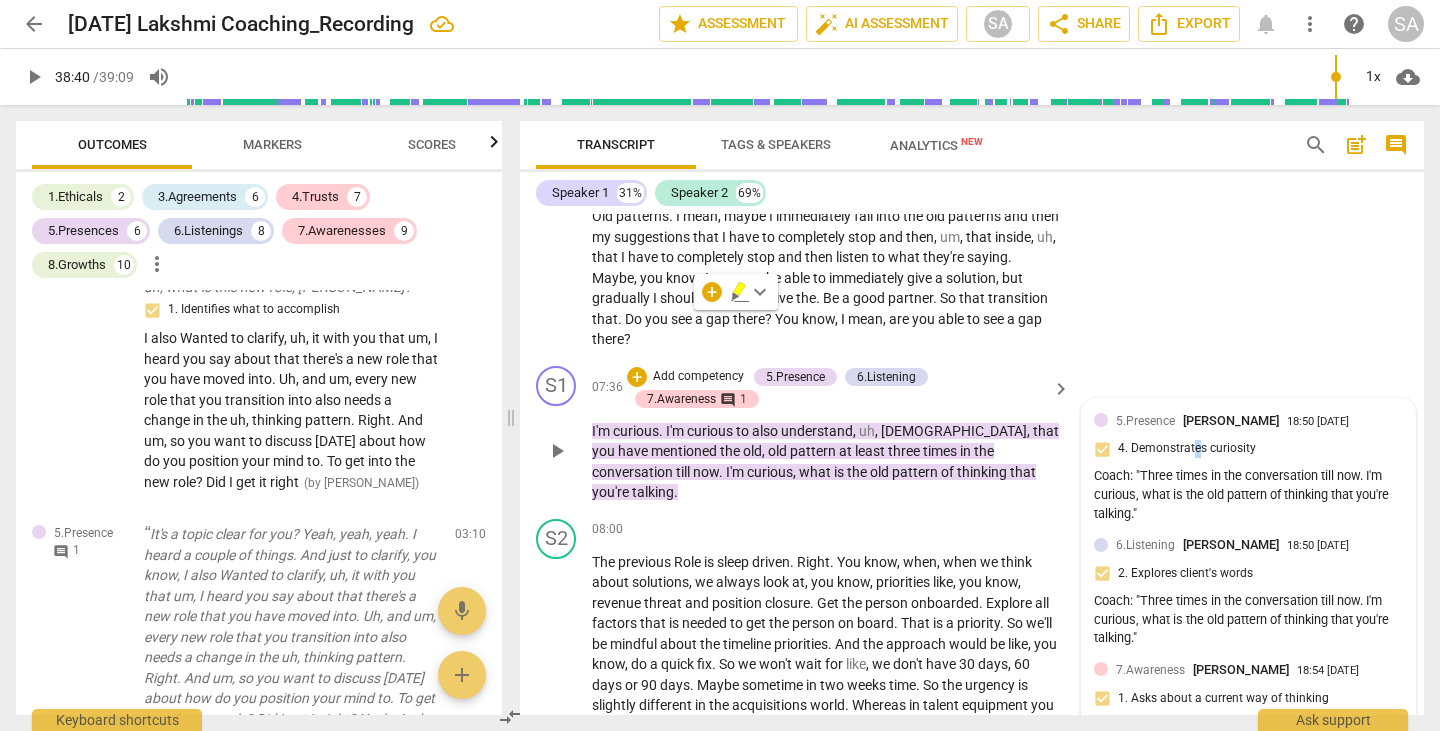 click on "5.[PERSON_NAME] 18:50 [DATE] 4. Demonstrates curiosity Coach: "Three times in the conversation till now. I'm curious, what is the old pattern of thinking that you're talking."" at bounding box center [1248, 469] 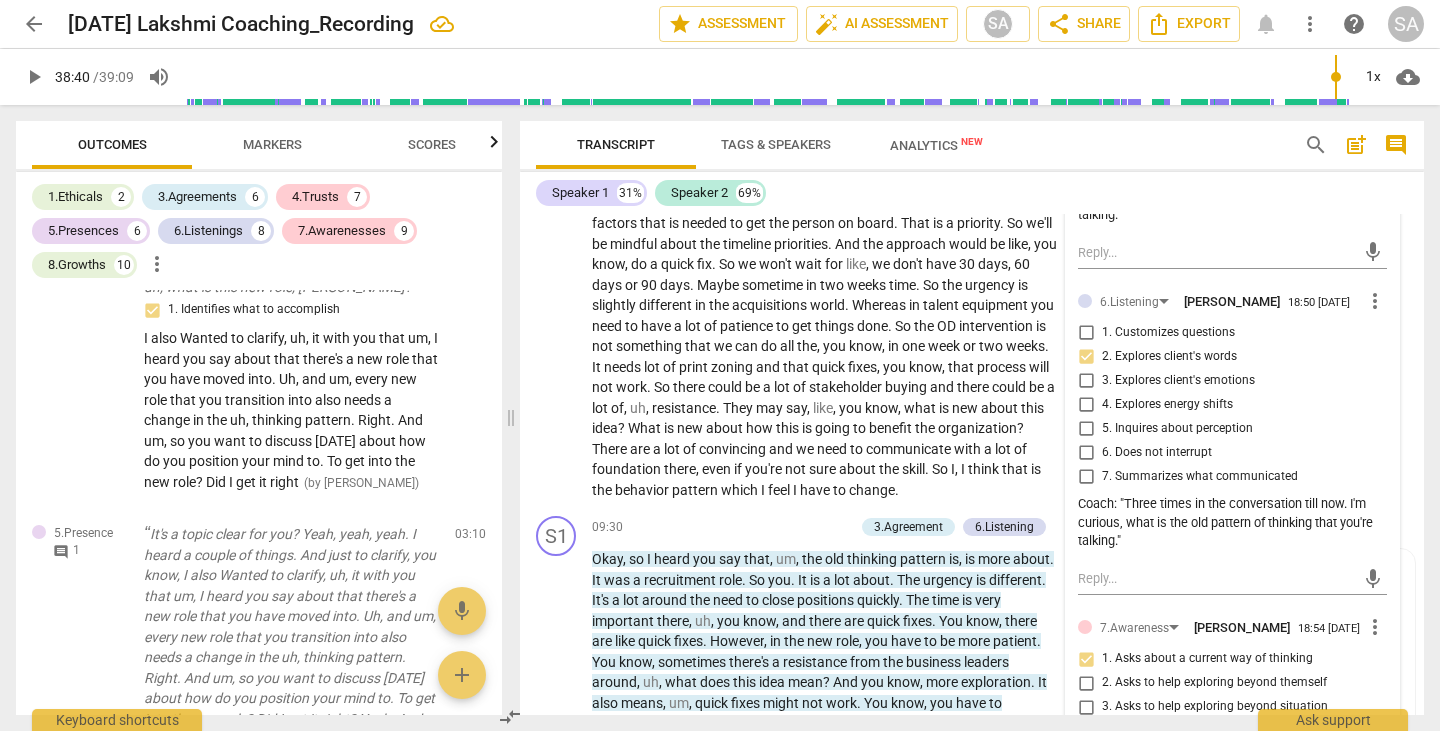 scroll, scrollTop: 2709, scrollLeft: 0, axis: vertical 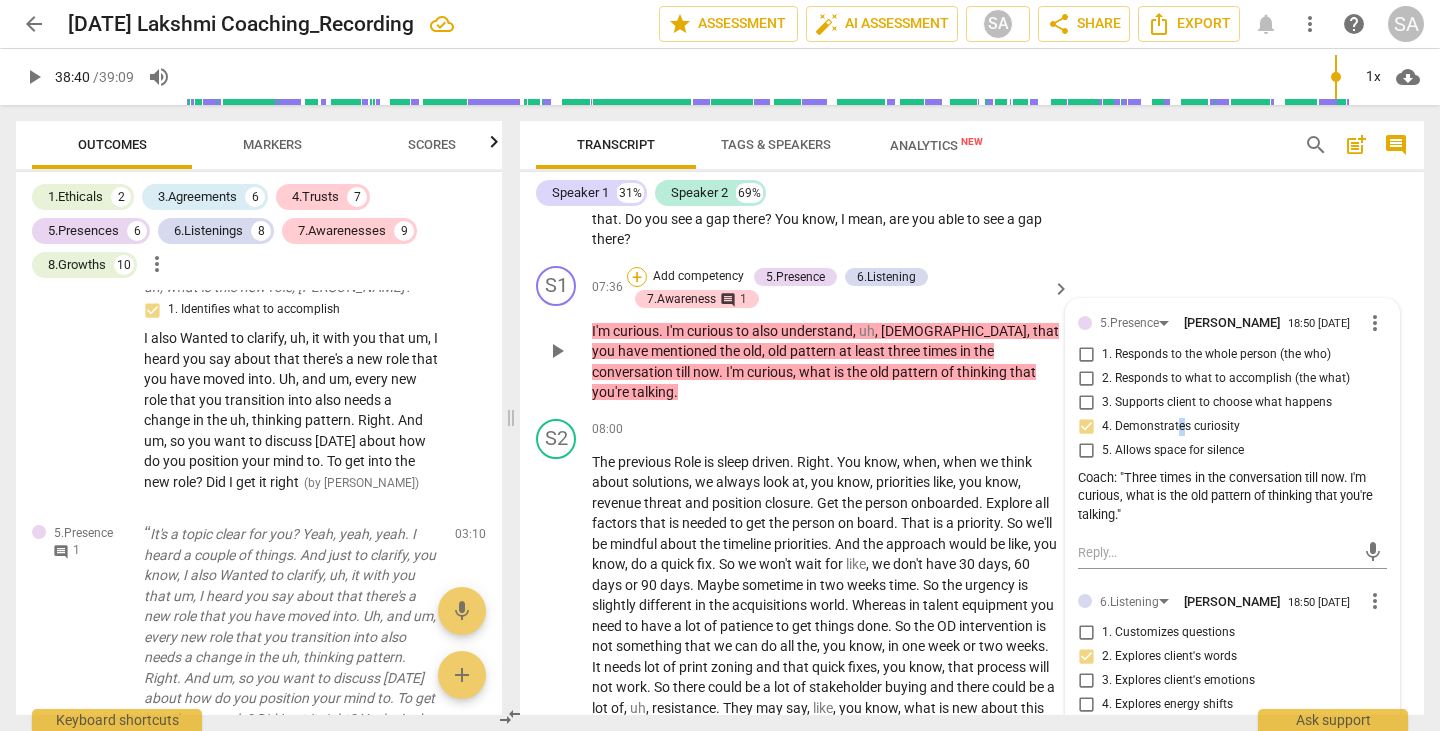 click on "+" at bounding box center (637, 277) 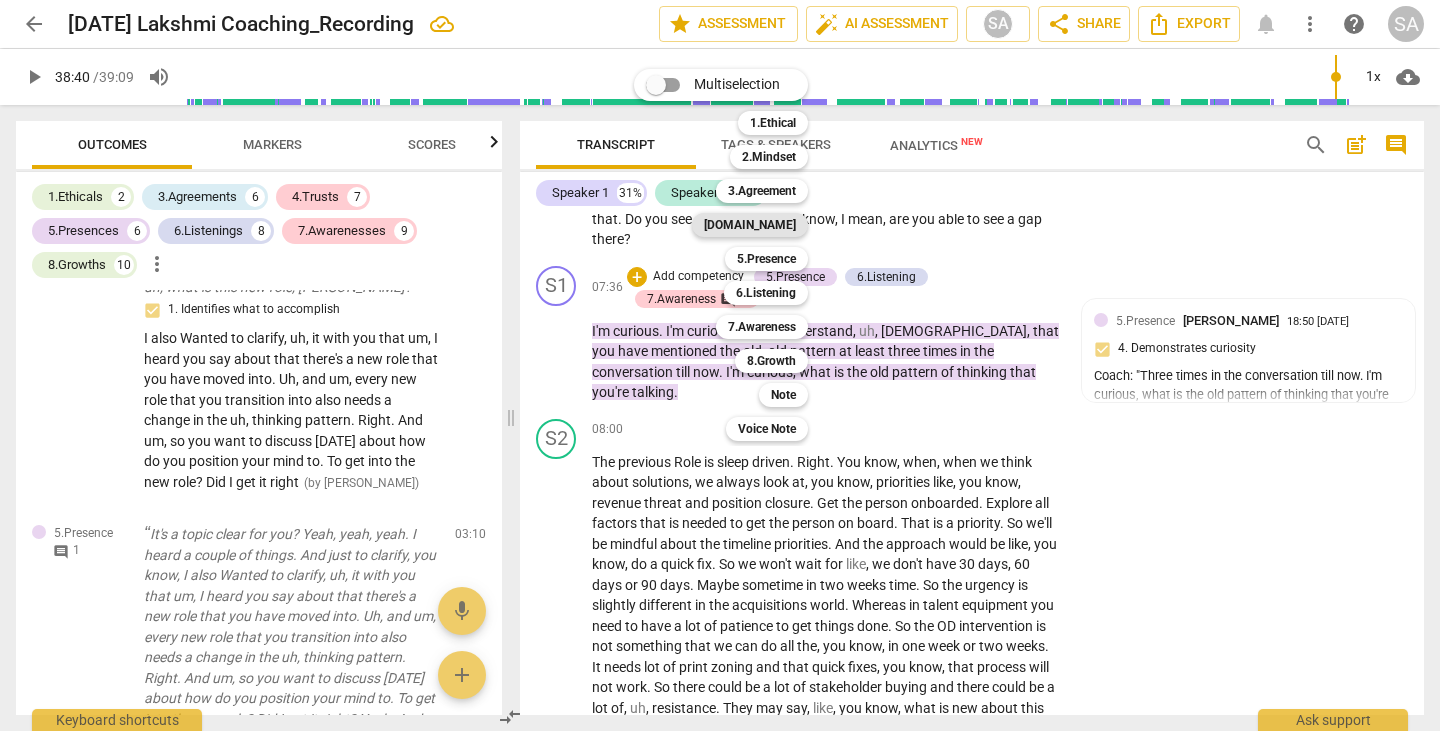 click on "[DOMAIN_NAME]" at bounding box center (750, 225) 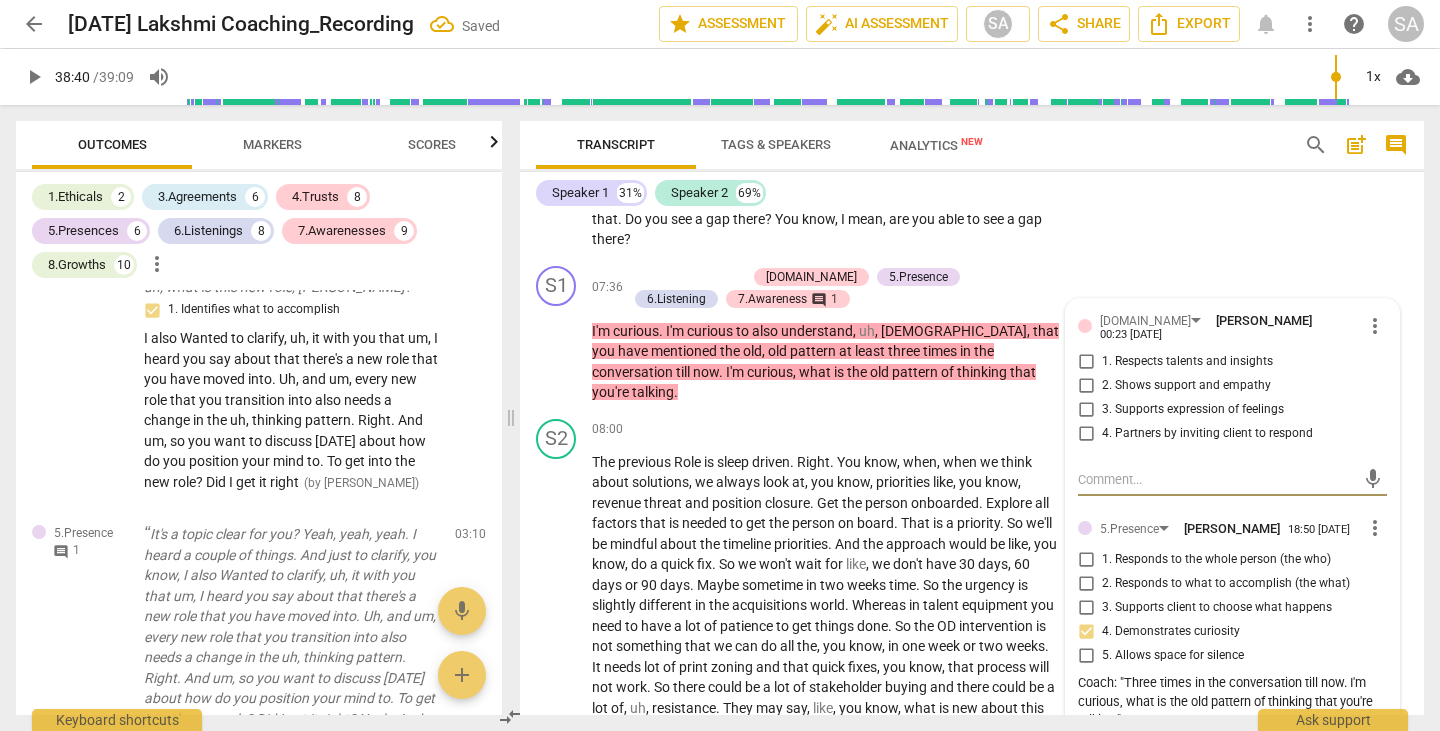 scroll, scrollTop: 3762, scrollLeft: 0, axis: vertical 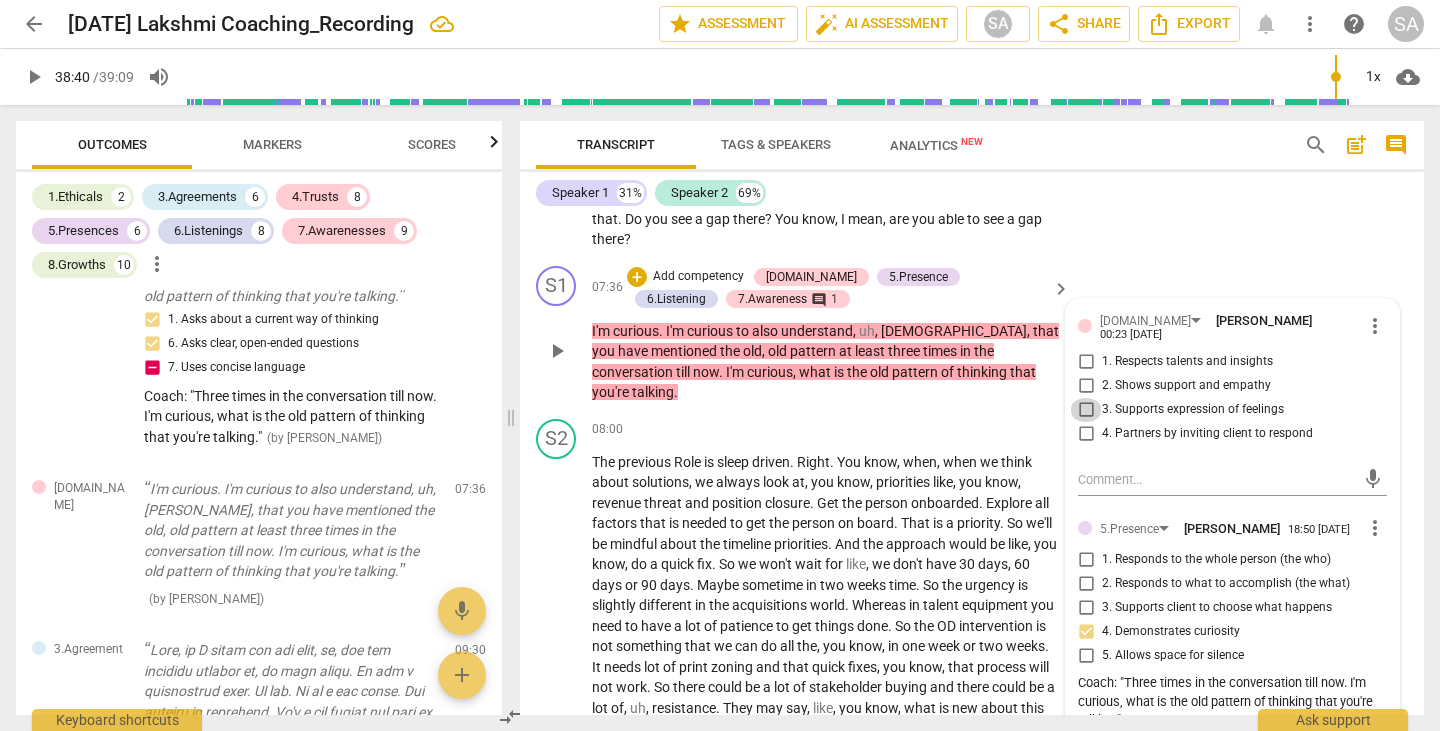 click on "3. Supports expression of feelings" at bounding box center [1086, 410] 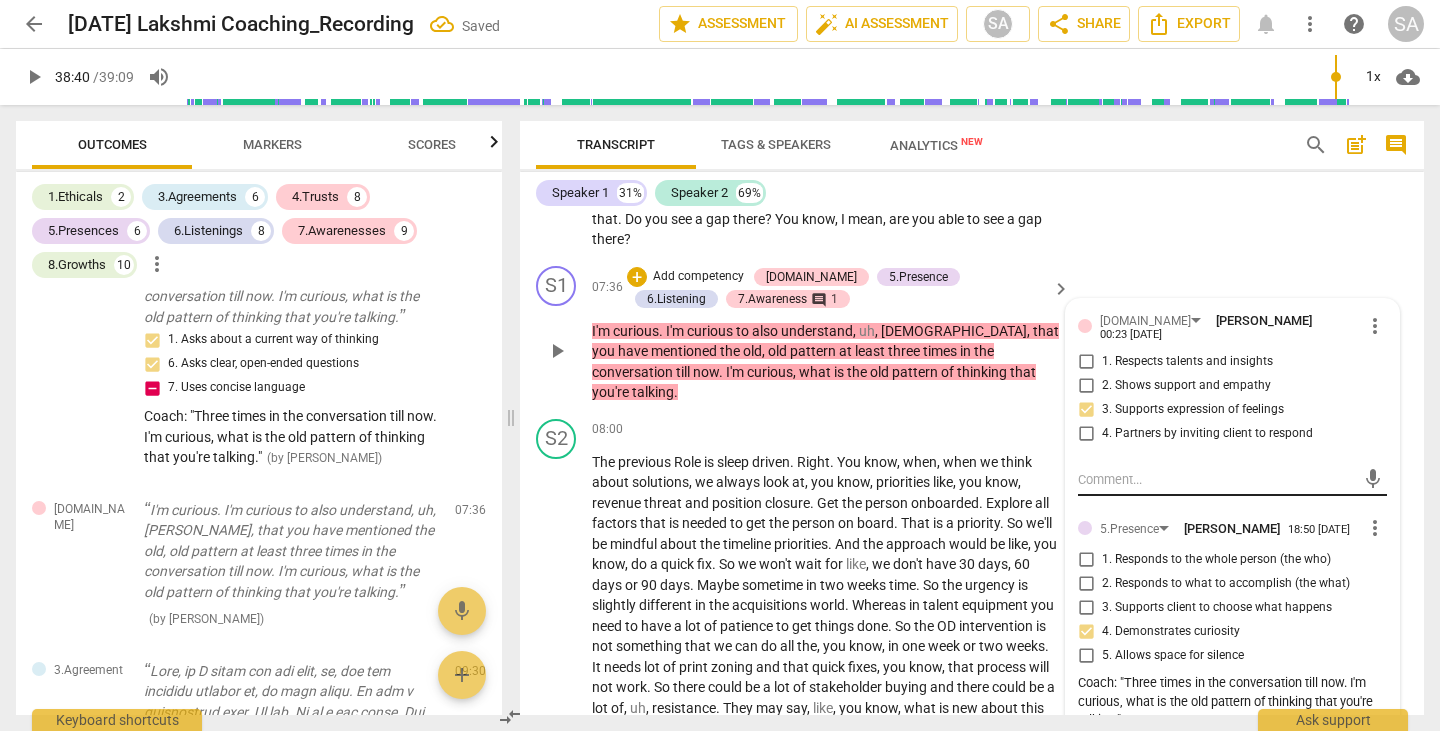 scroll, scrollTop: 3782, scrollLeft: 0, axis: vertical 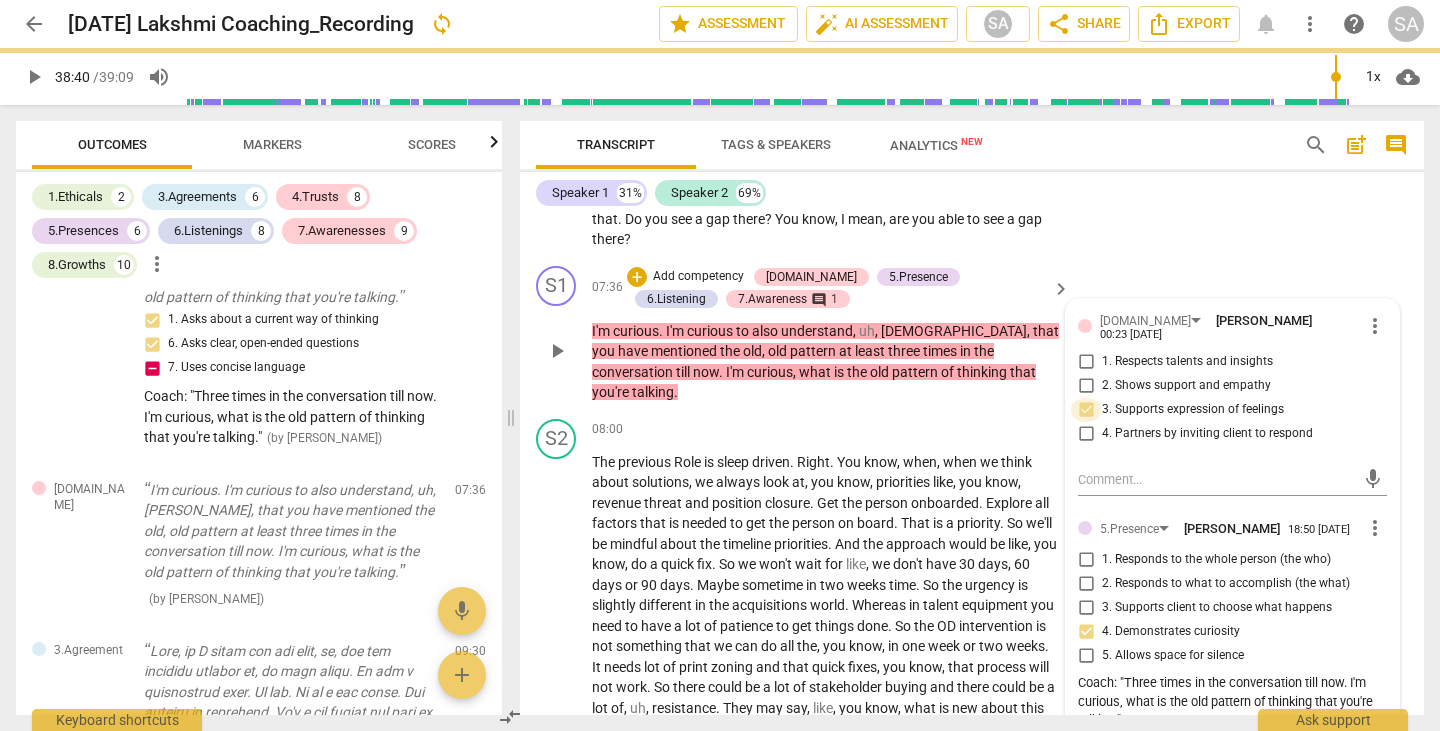 click on "3. Supports expression of feelings" at bounding box center [1086, 410] 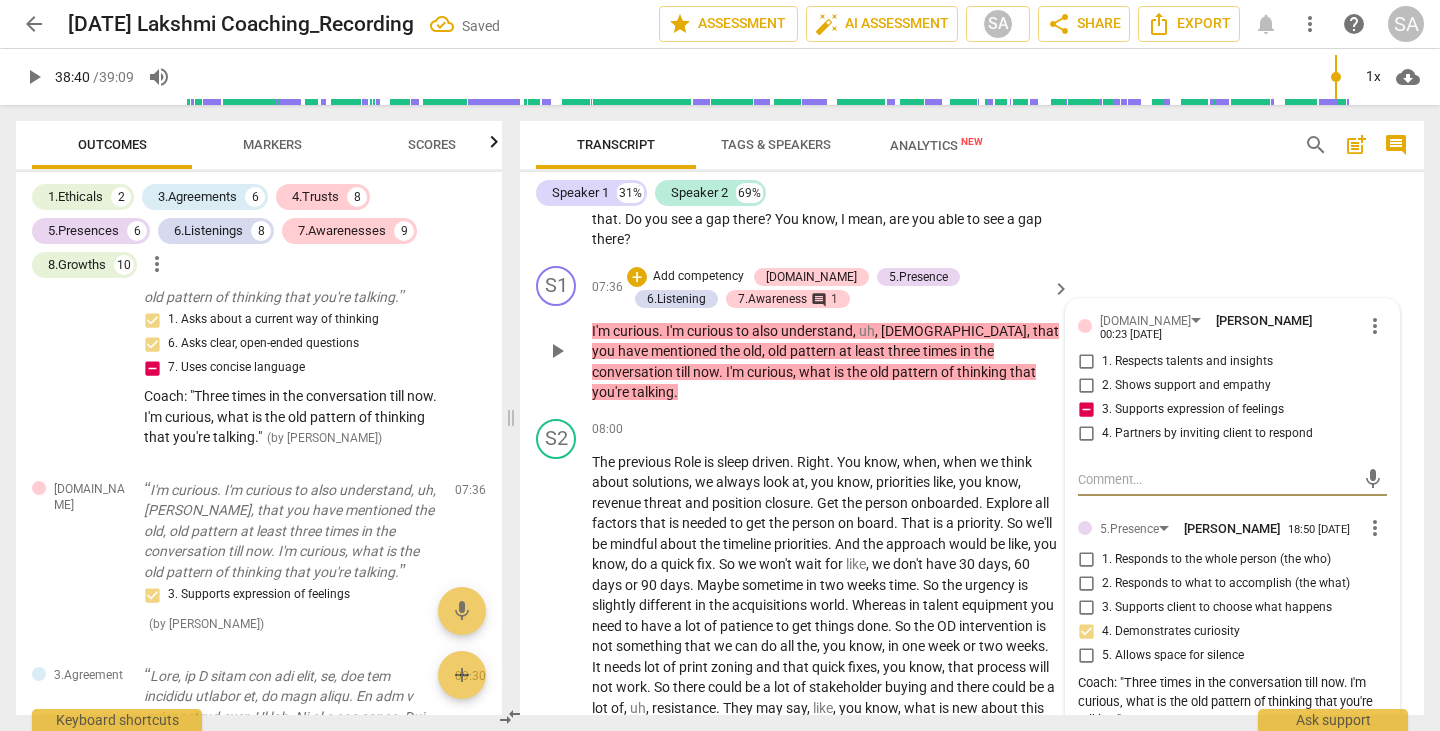 click at bounding box center [1216, 479] 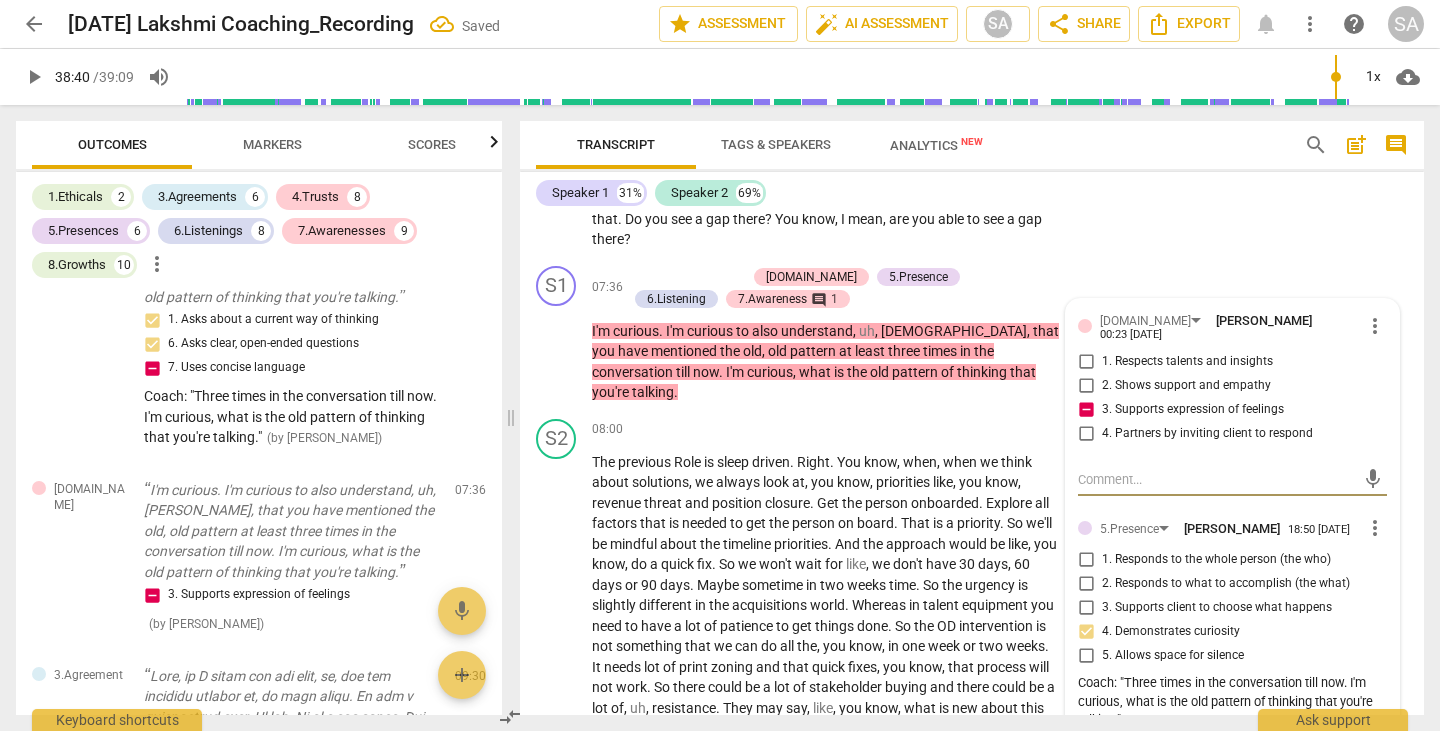 type on "C" 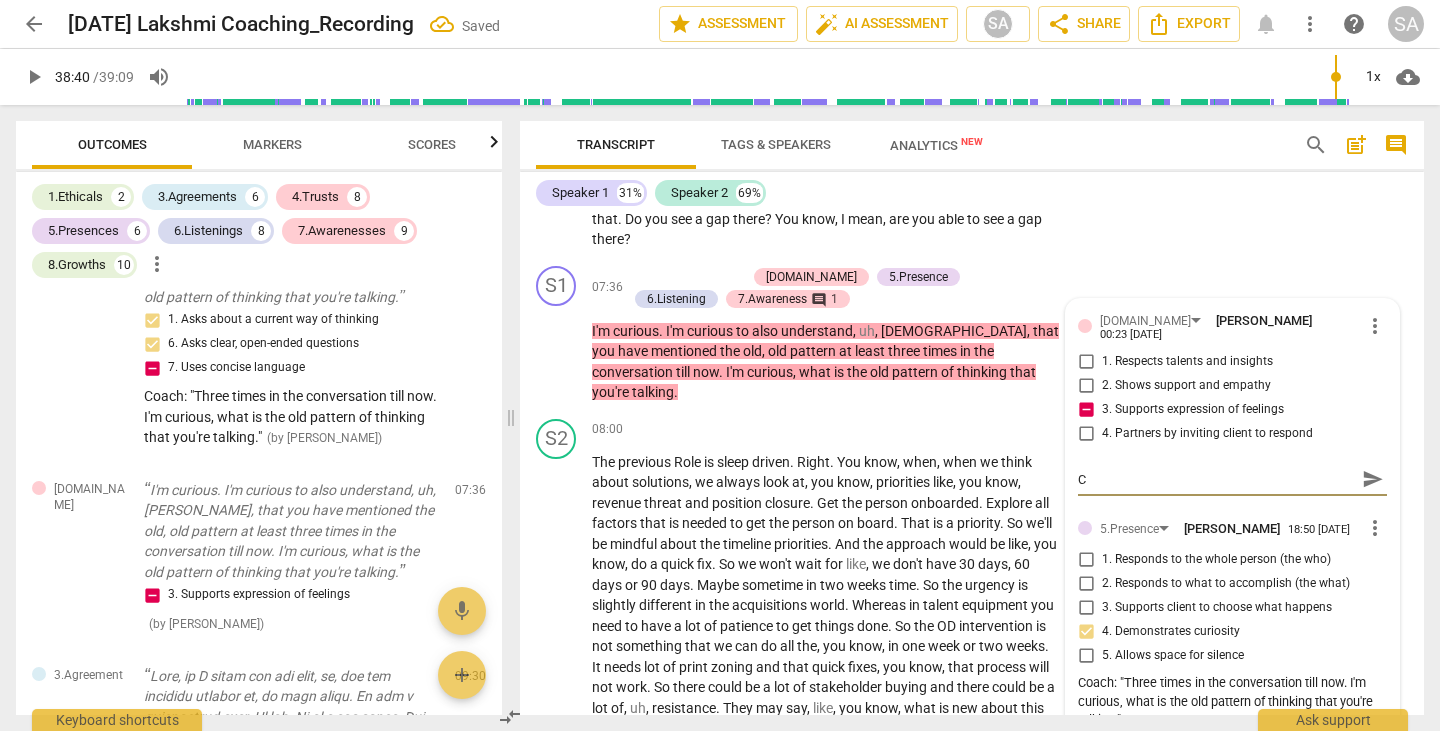 type on "Co" 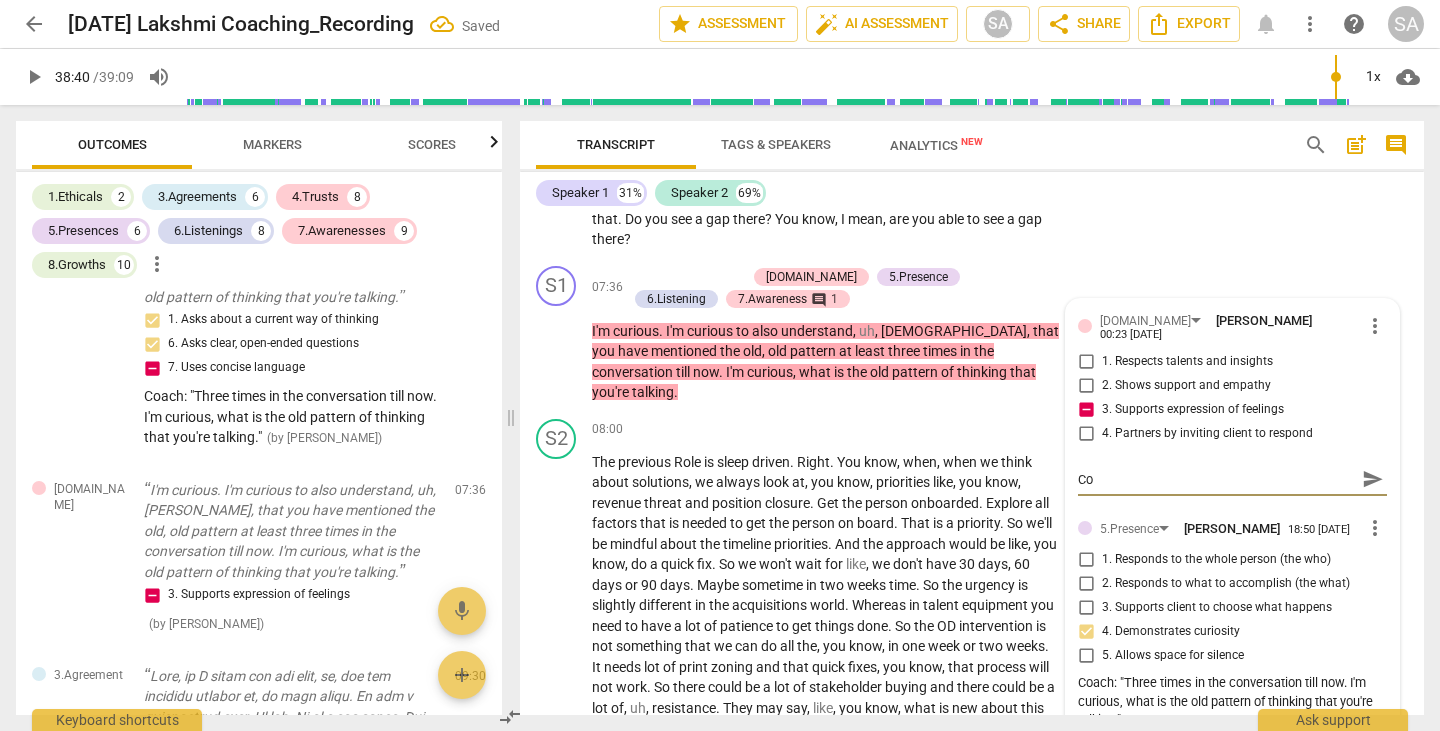 type on "Coa" 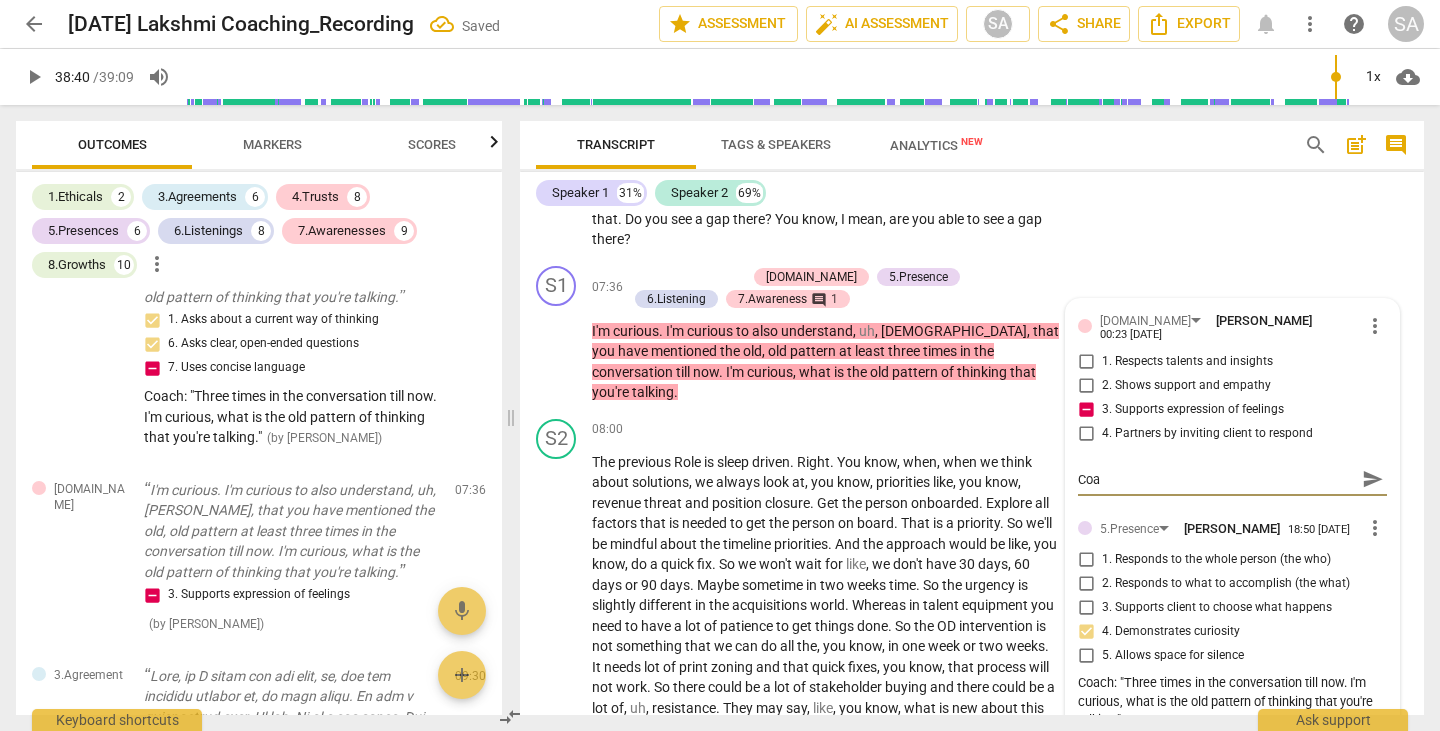 type on "Coac" 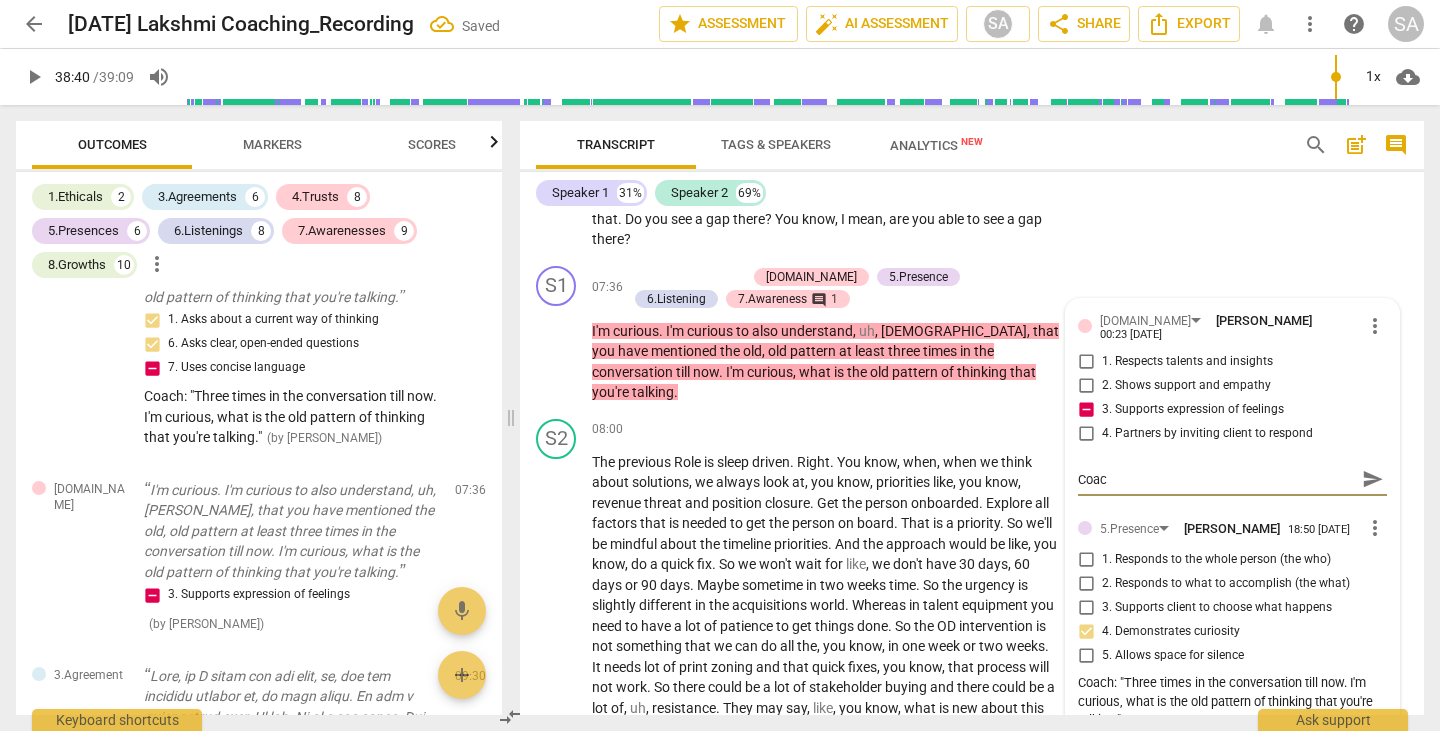 type on "Coach" 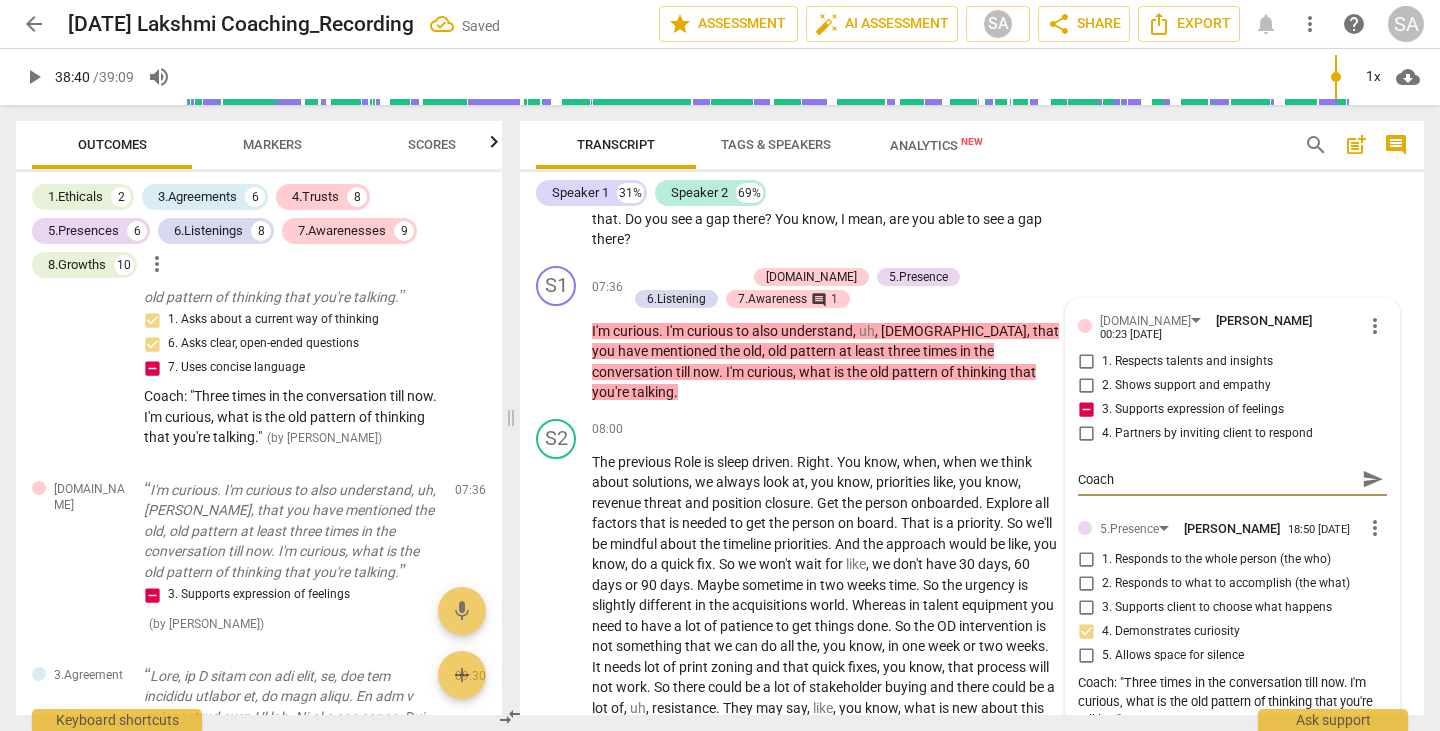 type on "Coach:" 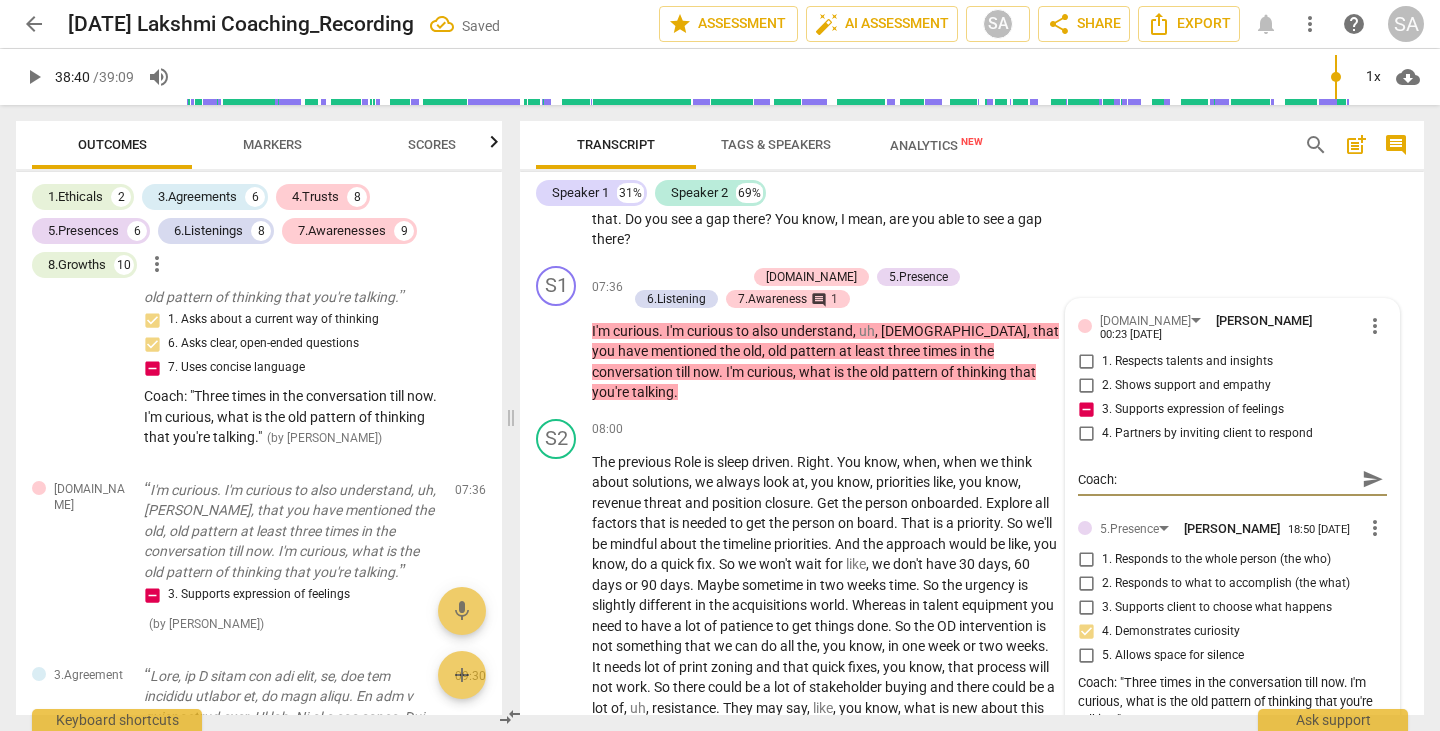 type on "Coach:" 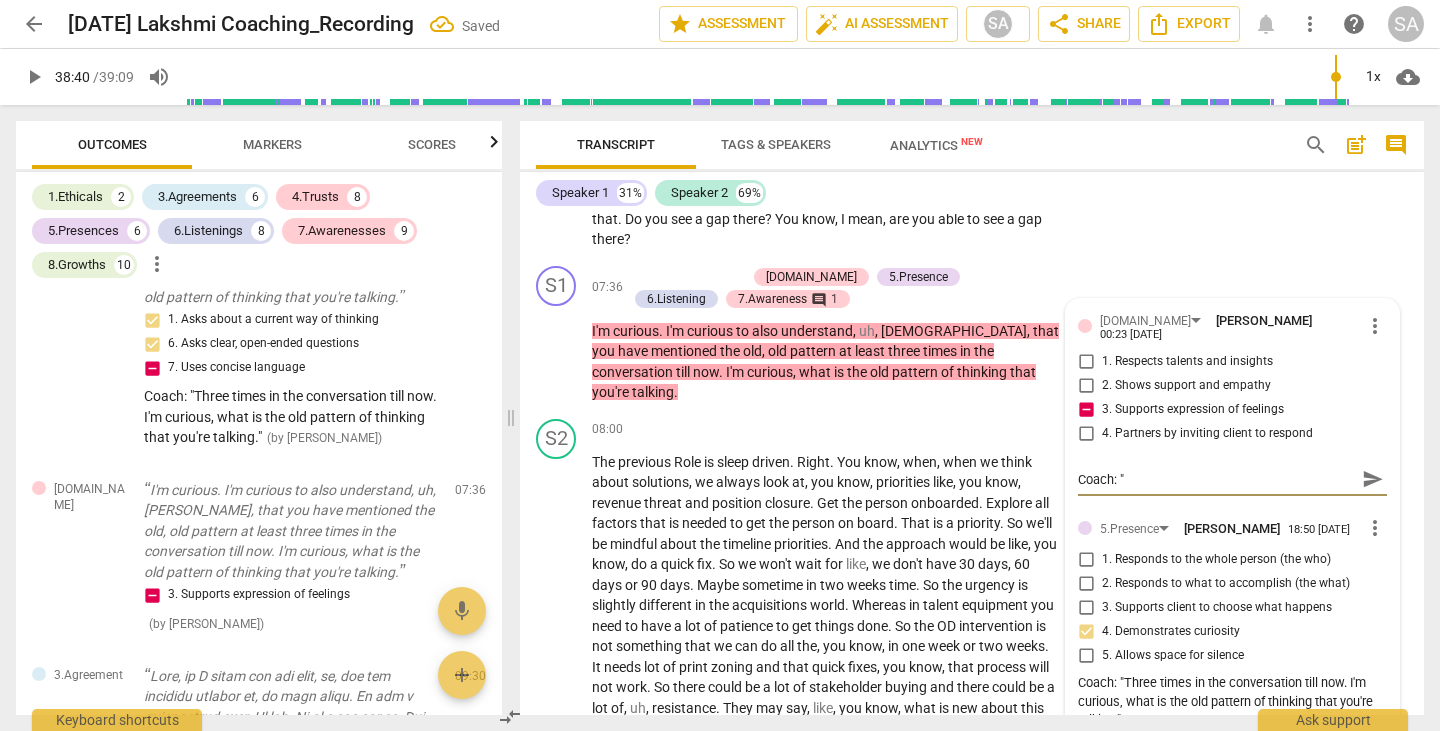 paste on "Do you see a gap there? You know, I mean, are you able to see a gap there?" 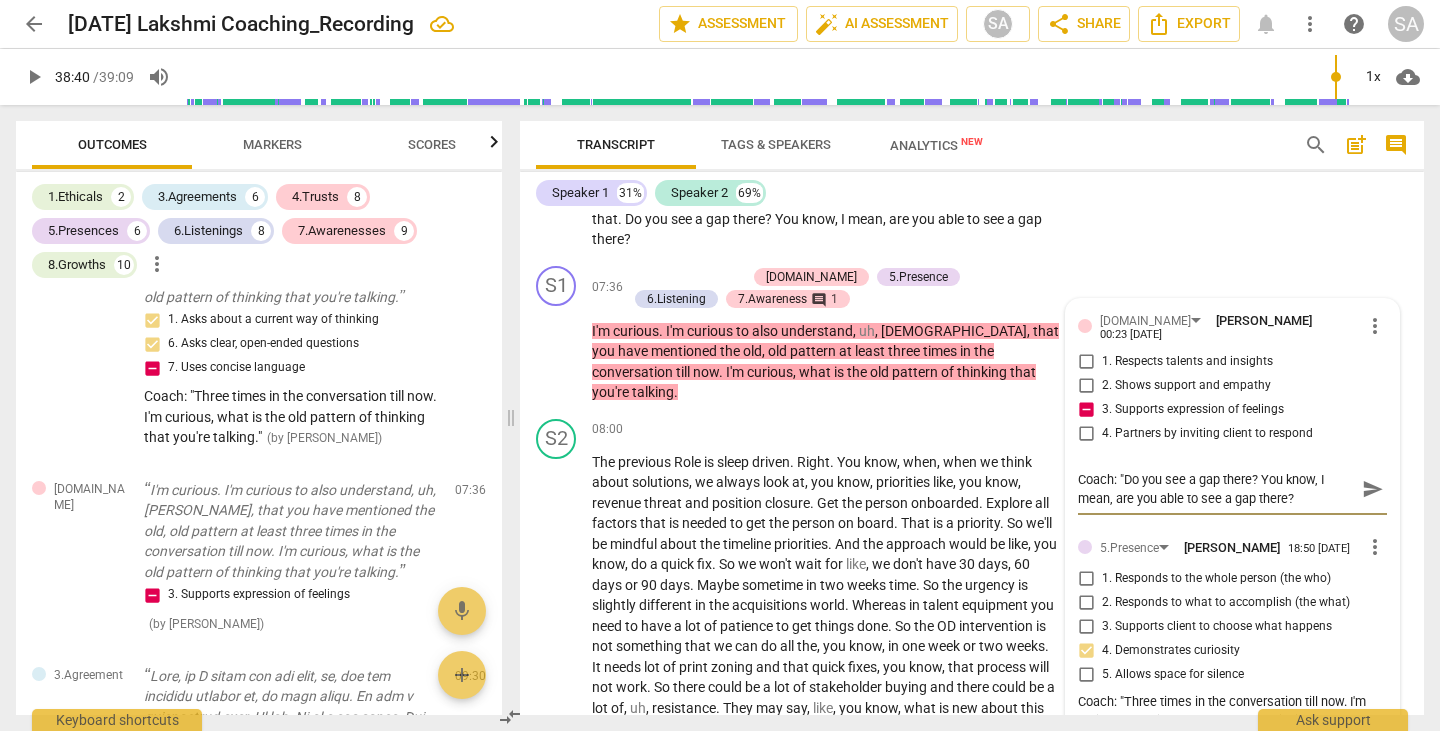 type on "Coach: "Do you see a gap there? You know, I mean, are you able to see a gap there?"" 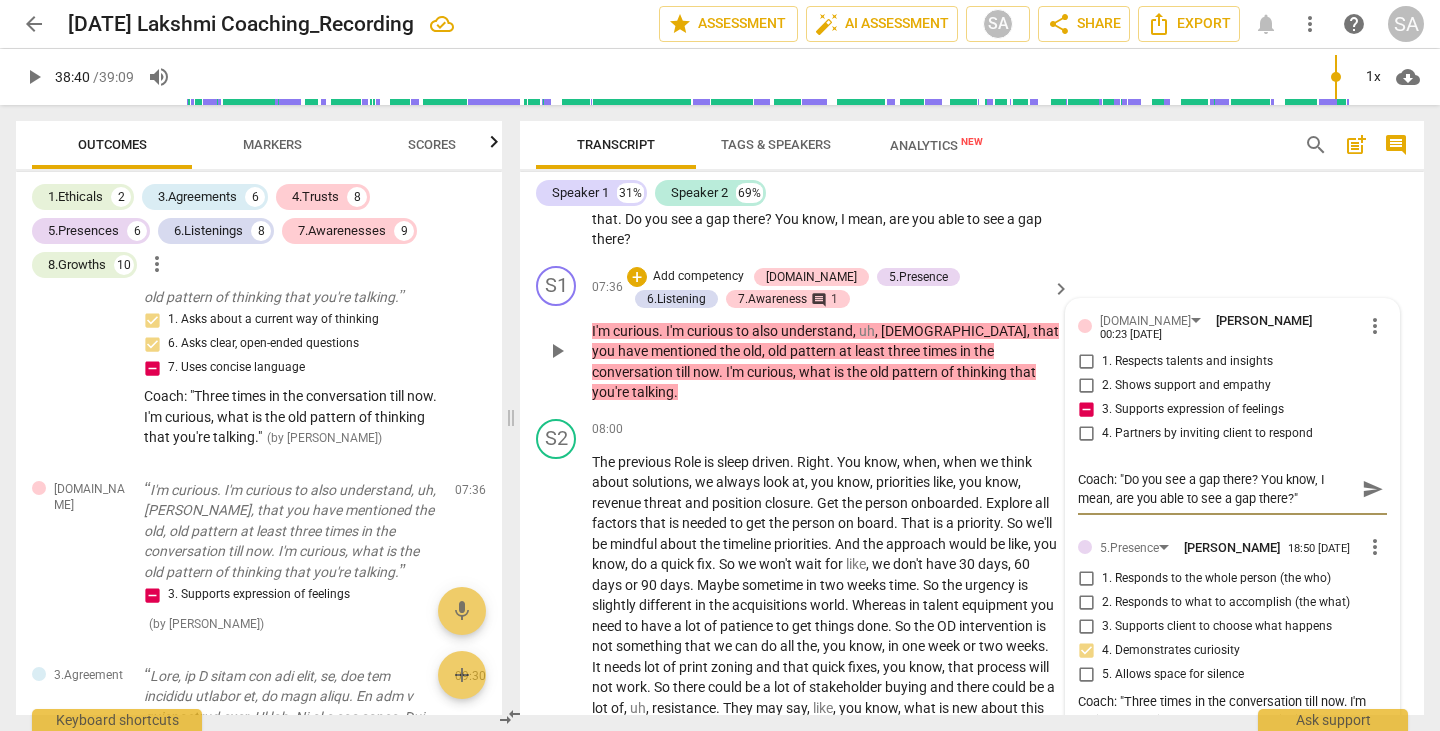 drag, startPoint x: 1305, startPoint y: 479, endPoint x: 1087, endPoint y: 464, distance: 218.51544 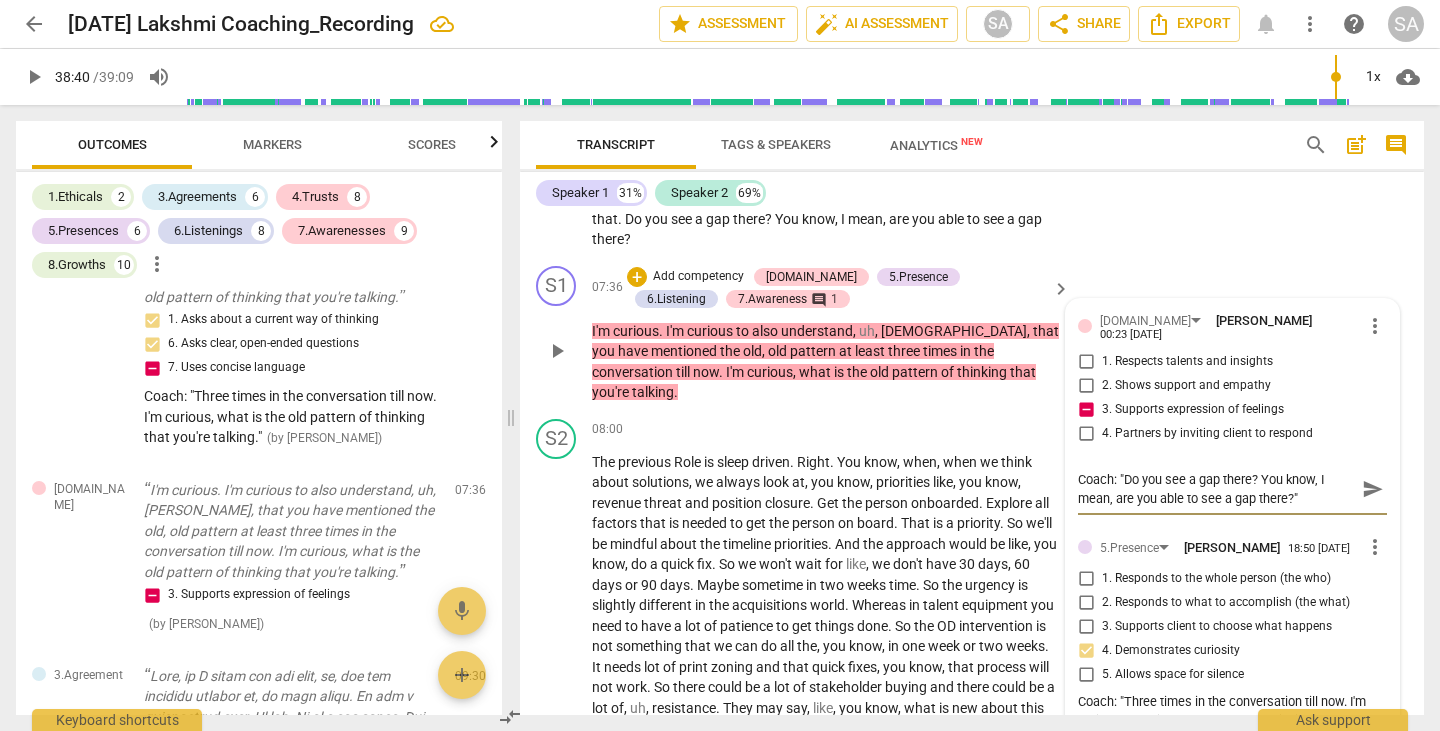click on "Coach: "Do you see a gap there? You know, I mean, are you able to see a gap there?"" at bounding box center [1216, 489] 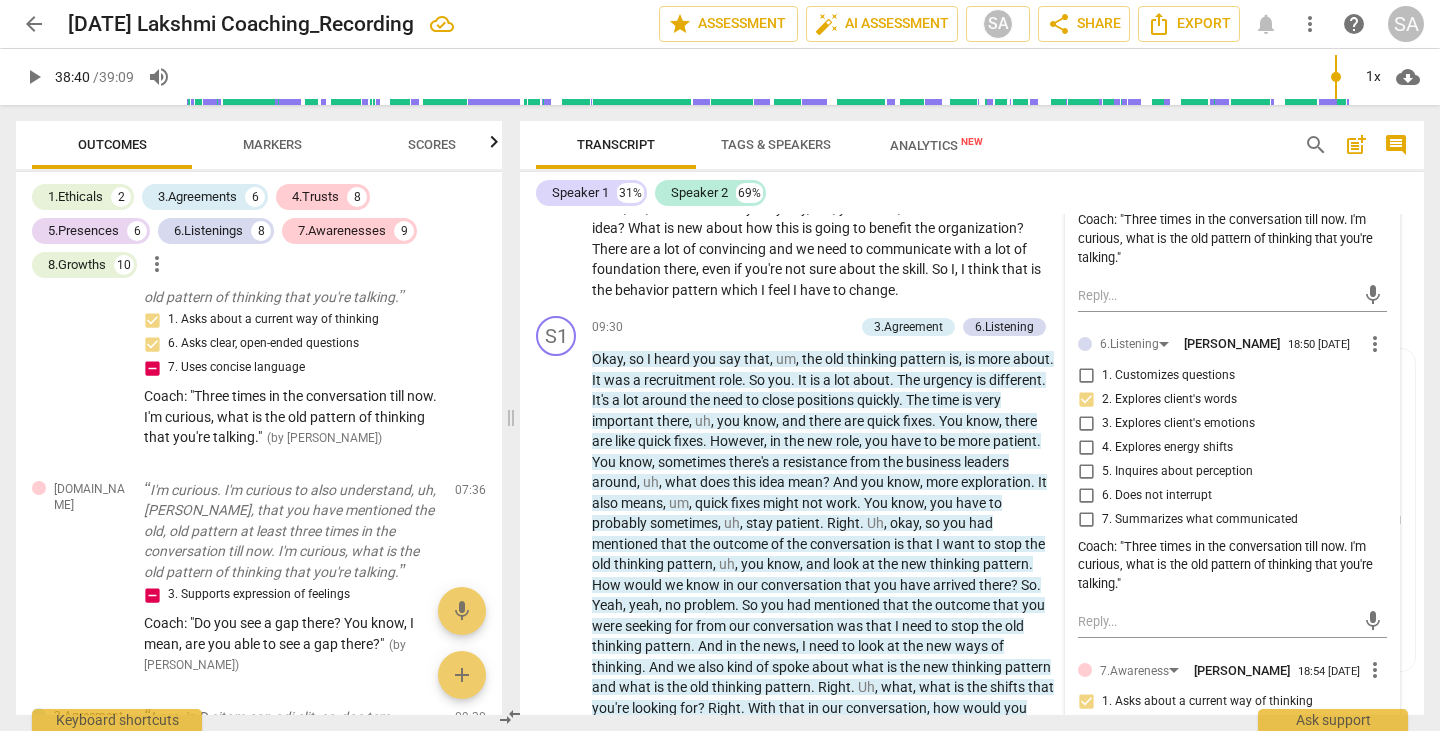 scroll, scrollTop: 3309, scrollLeft: 0, axis: vertical 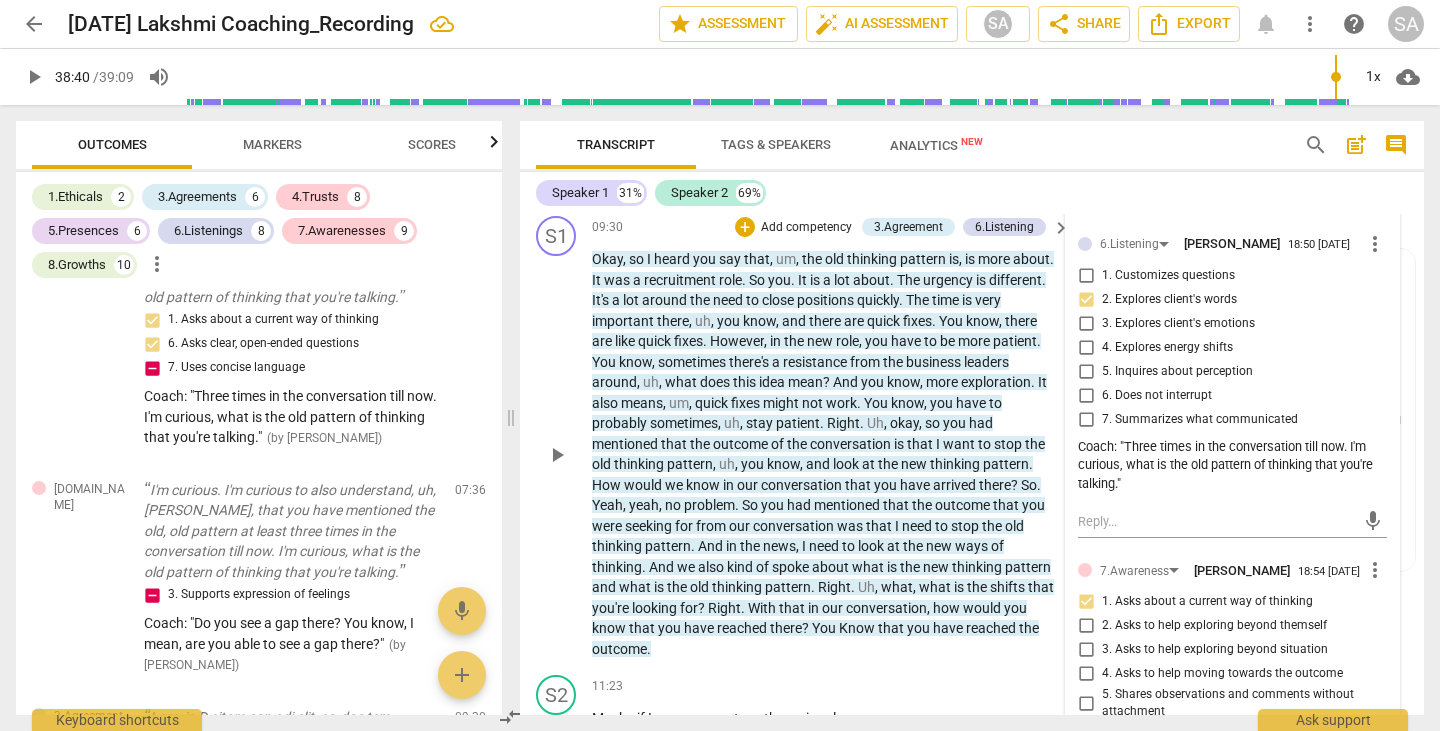 drag, startPoint x: 856, startPoint y: 628, endPoint x: 913, endPoint y: 594, distance: 66.37017 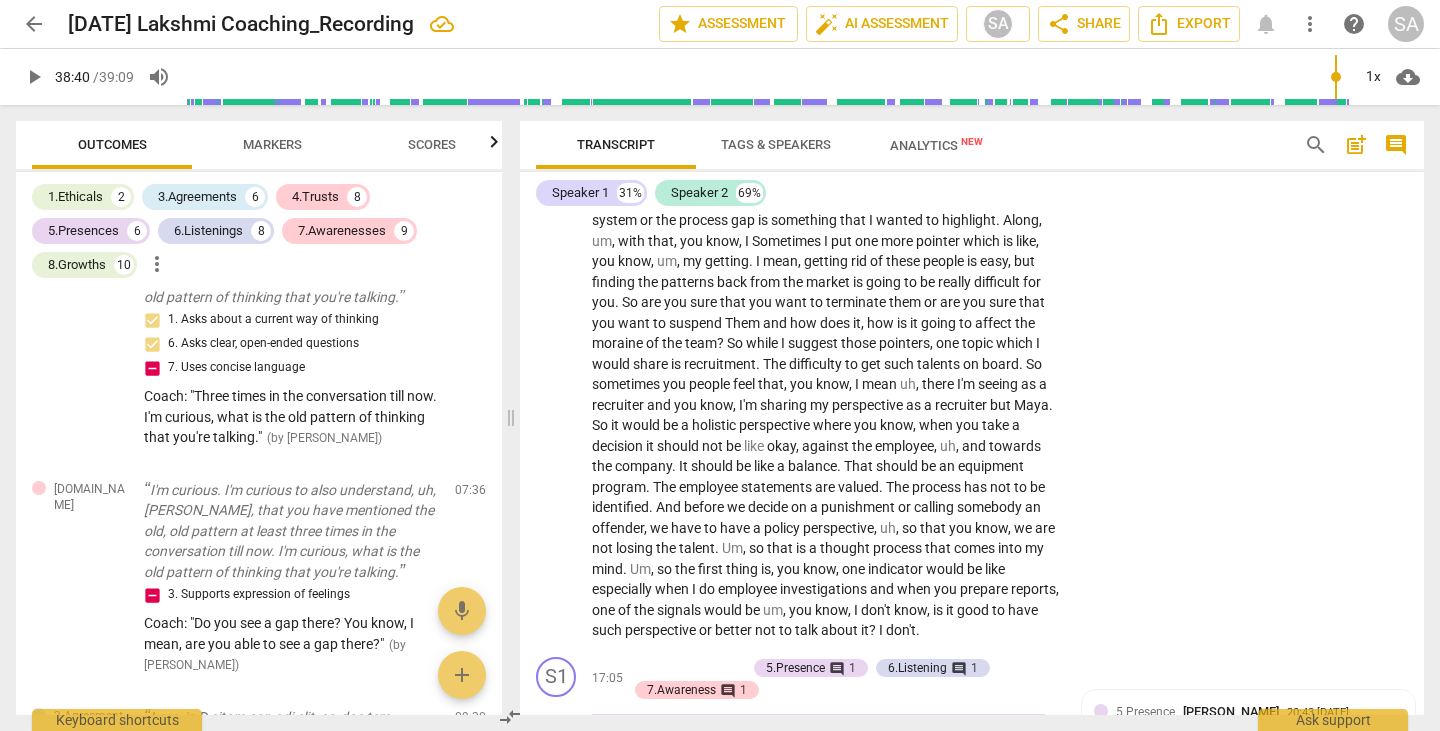 scroll, scrollTop: 5109, scrollLeft: 0, axis: vertical 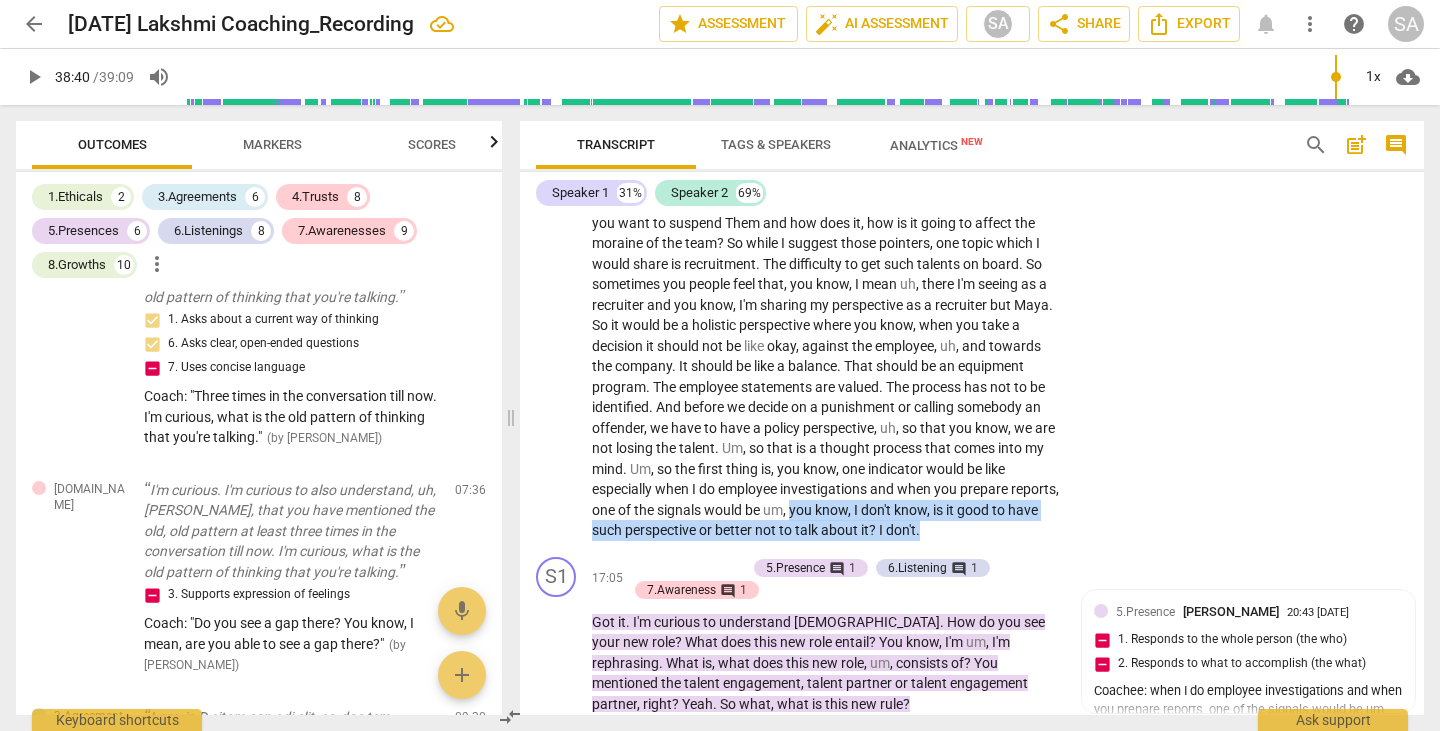 drag, startPoint x: 677, startPoint y: 487, endPoint x: 805, endPoint y: 516, distance: 131.24405 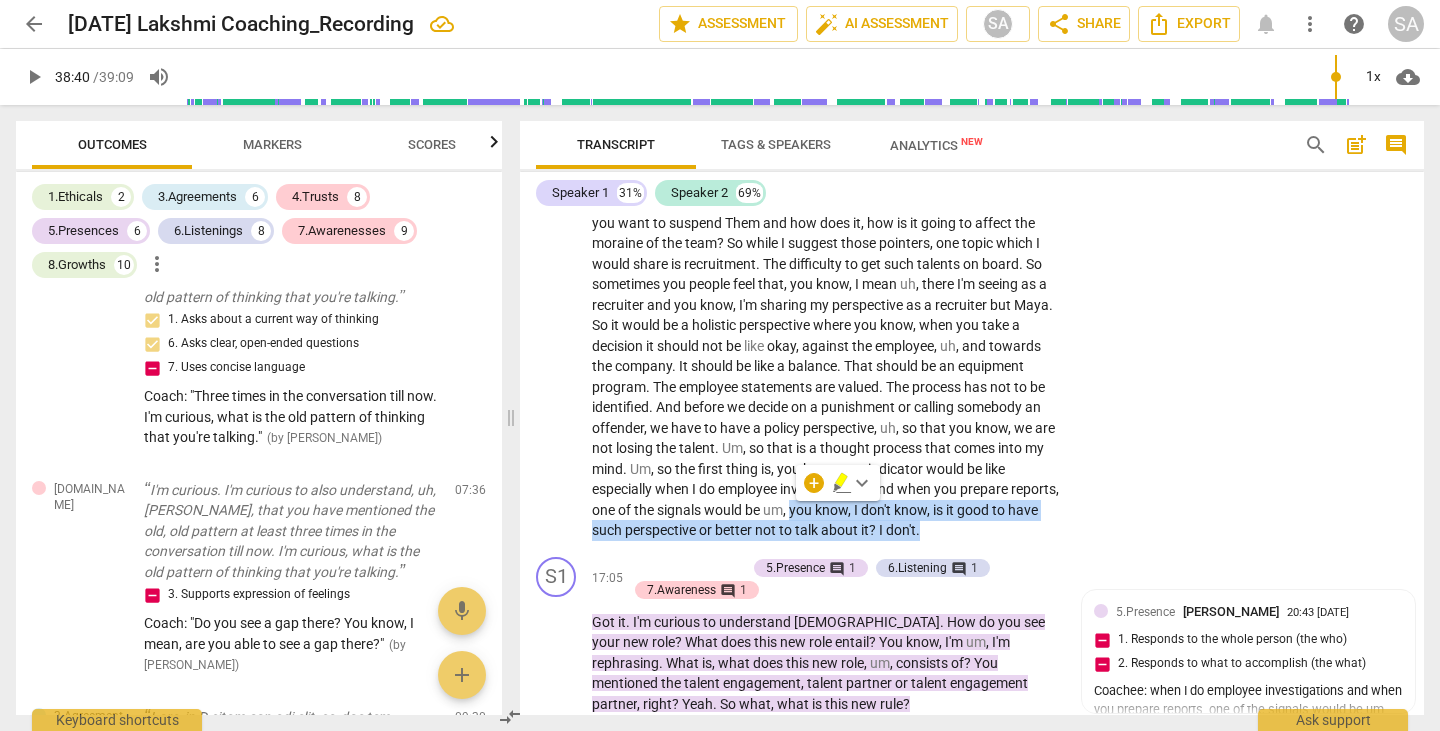 copy on "you   know ,   I   don't   know ,   is   it   good   to   have   such   perspective   or   better   not   to   talk   about   it ?   I   don't ." 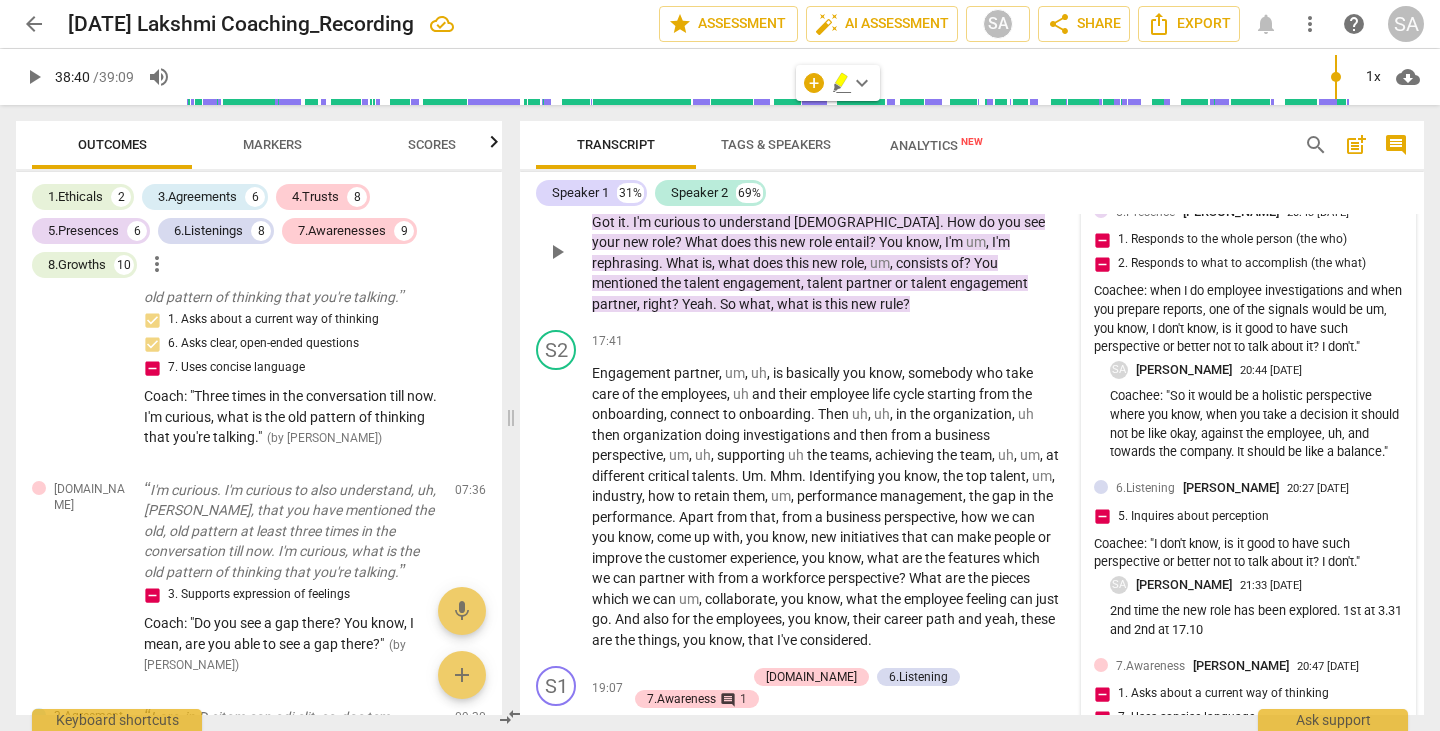 scroll, scrollTop: 5409, scrollLeft: 0, axis: vertical 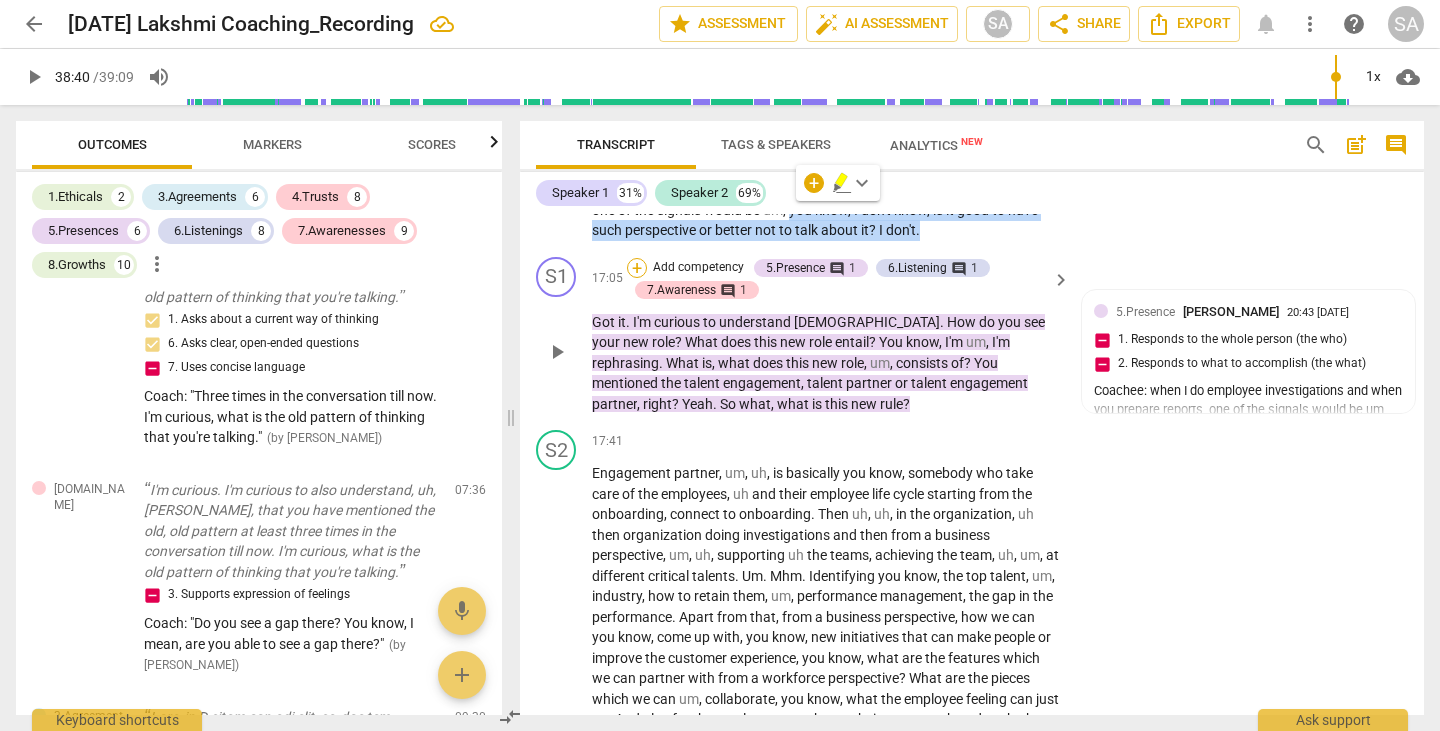 click on "+" at bounding box center (637, 268) 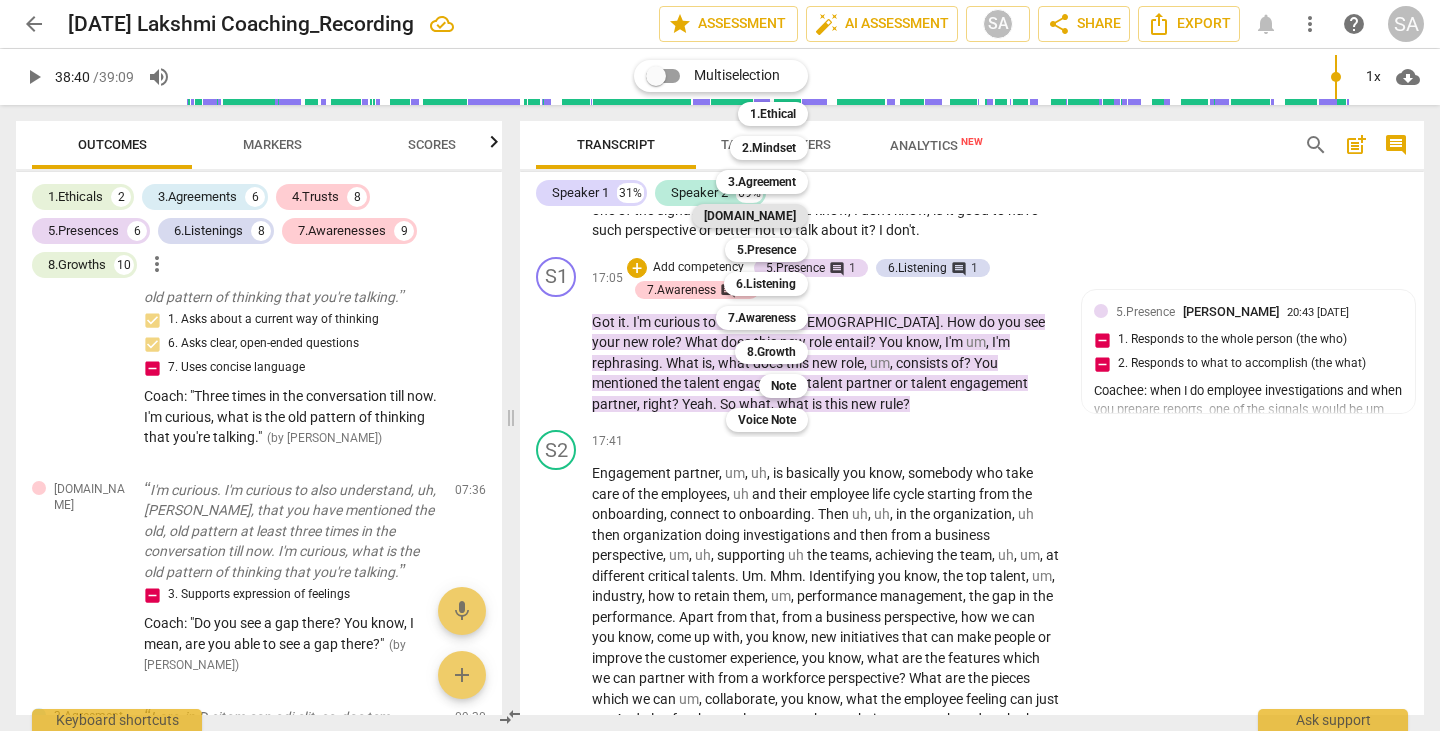 click on "[DOMAIN_NAME]" at bounding box center [750, 216] 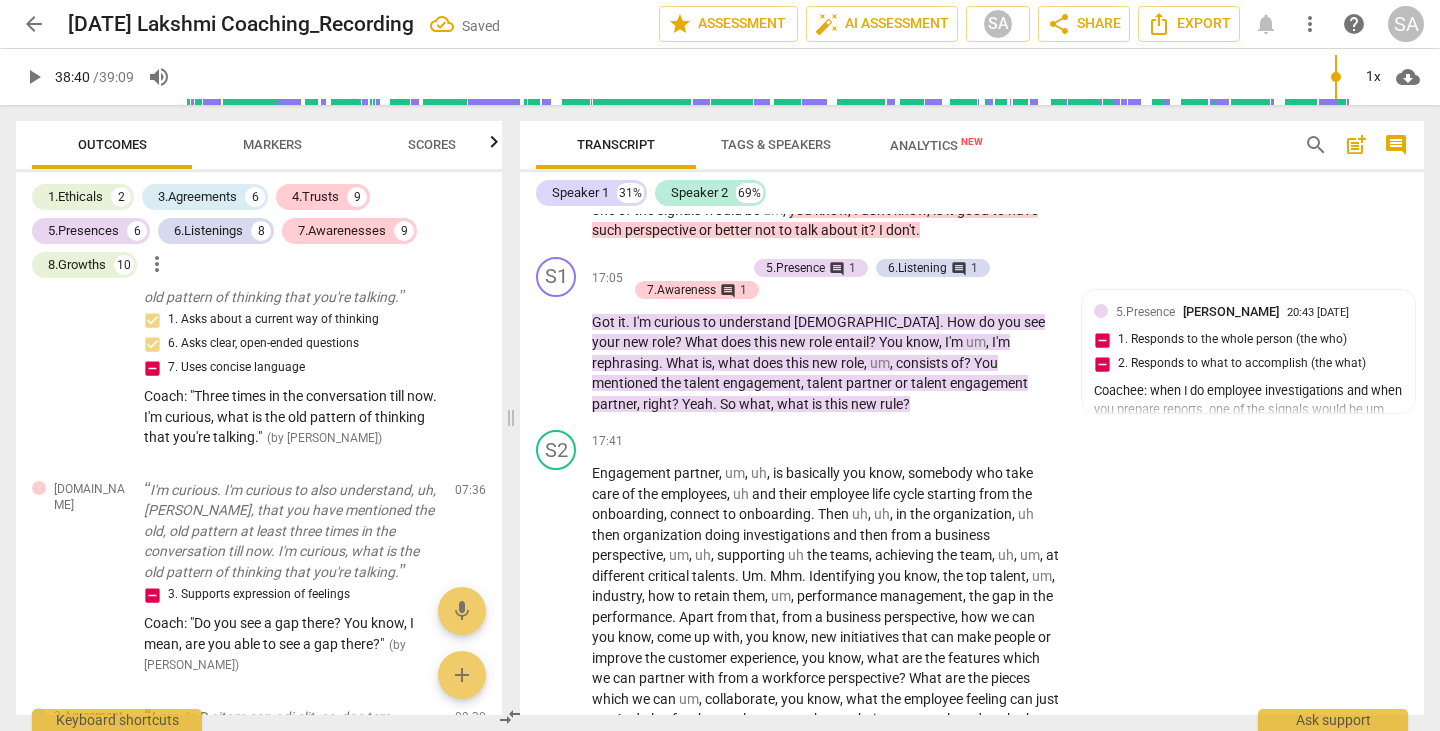 scroll, scrollTop: 6128, scrollLeft: 0, axis: vertical 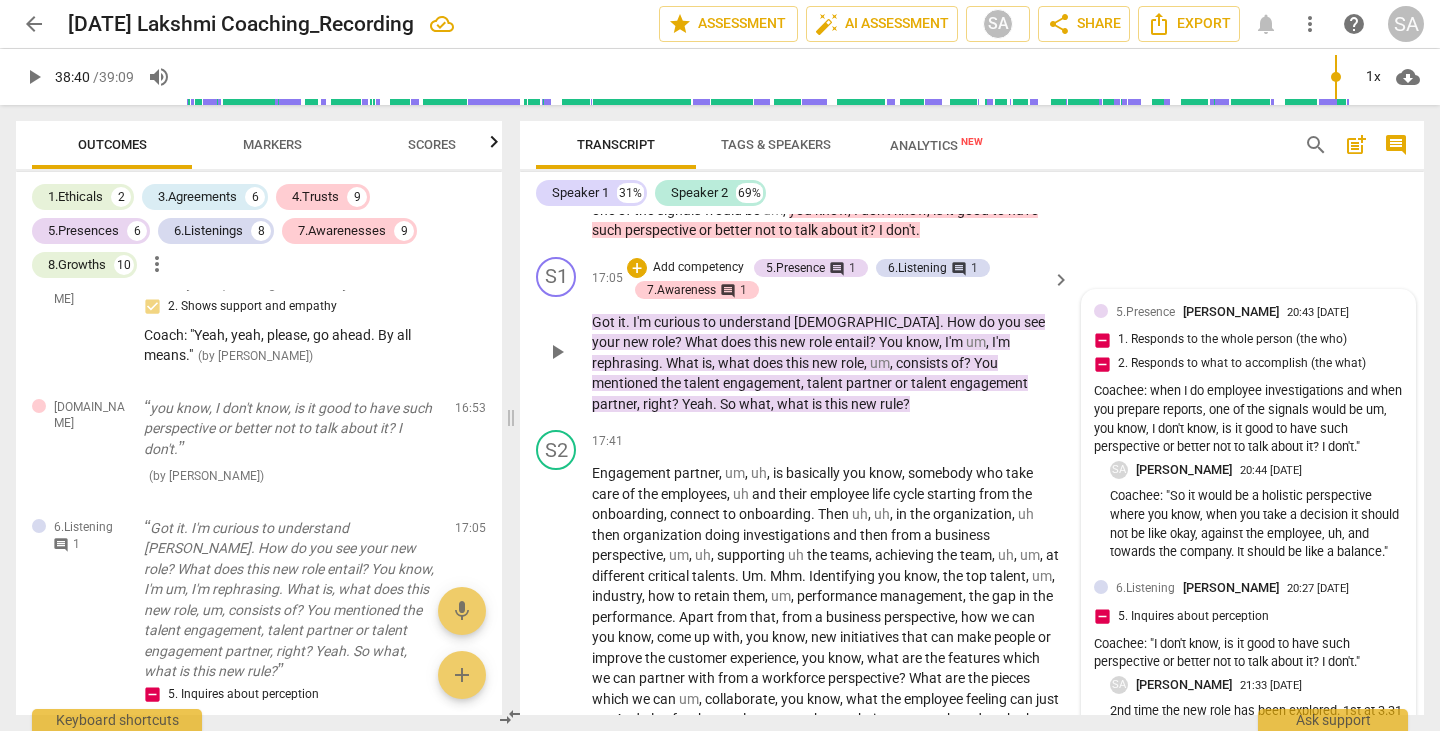 click on "5.[PERSON_NAME] 20:43 [DATE] 1. Responds to the whole person (the who) 2. Responds to what to accomplish (the what) Coachee: when I do employee investigations and when you prepare reports, one of the signals would be um, you know, I don't know, is it good to have such perspective or better not to talk about it? I don't."" at bounding box center [1248, 382] 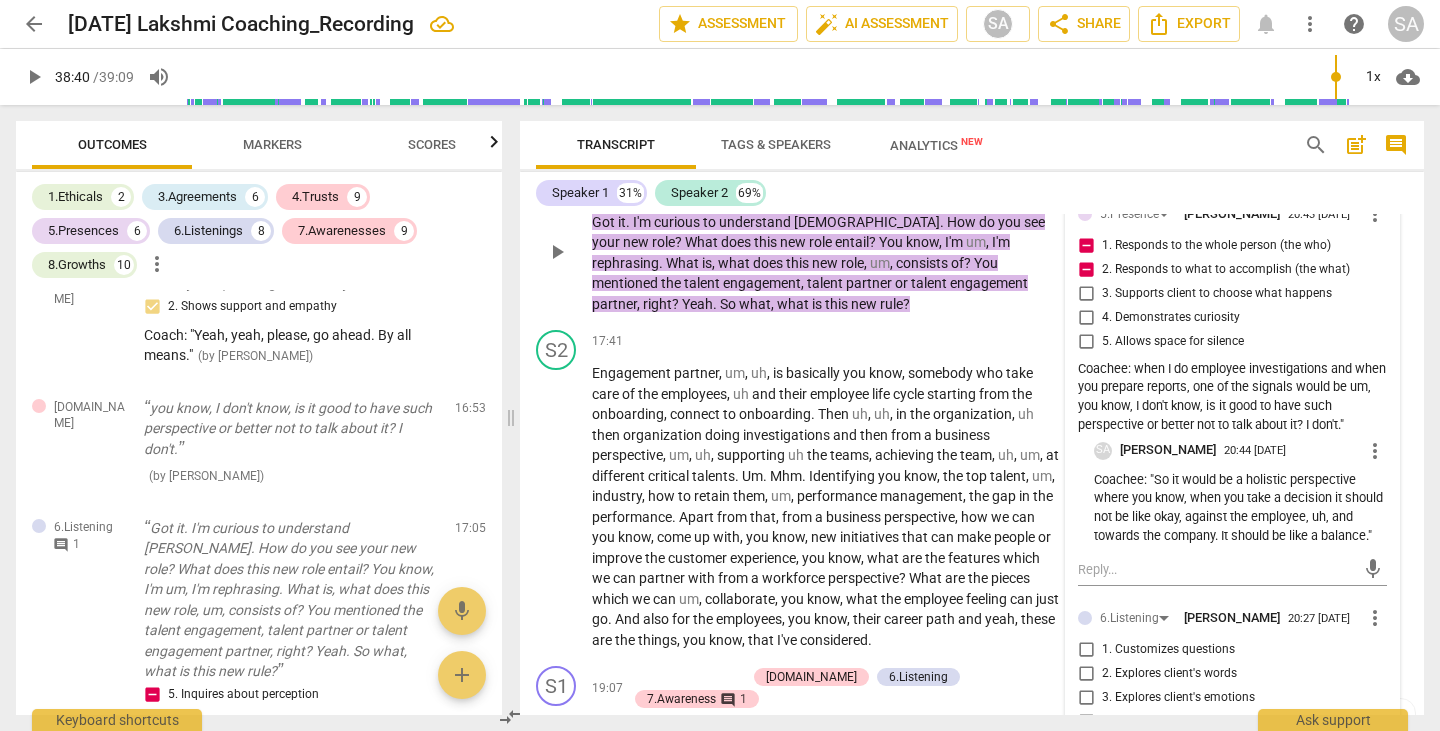 scroll, scrollTop: 5209, scrollLeft: 0, axis: vertical 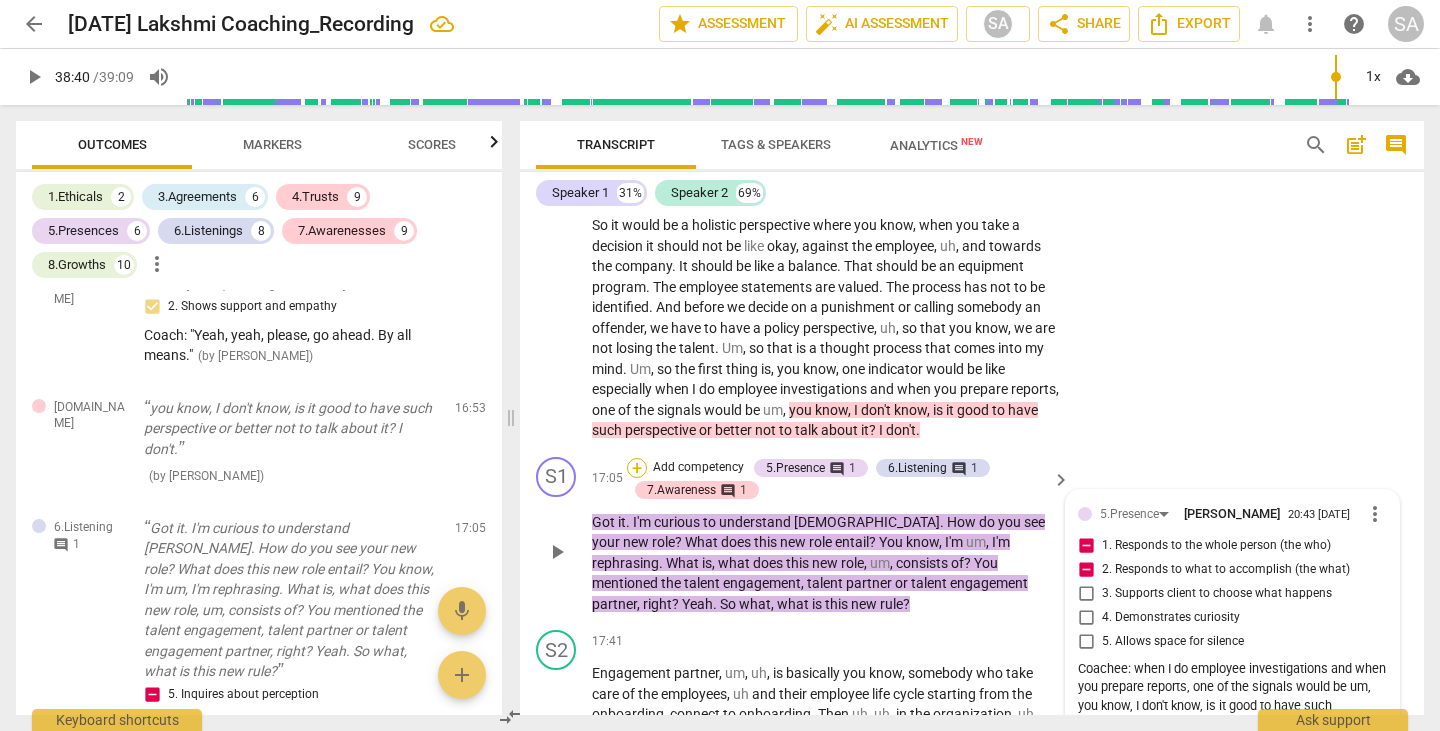 click on "+" at bounding box center [637, 468] 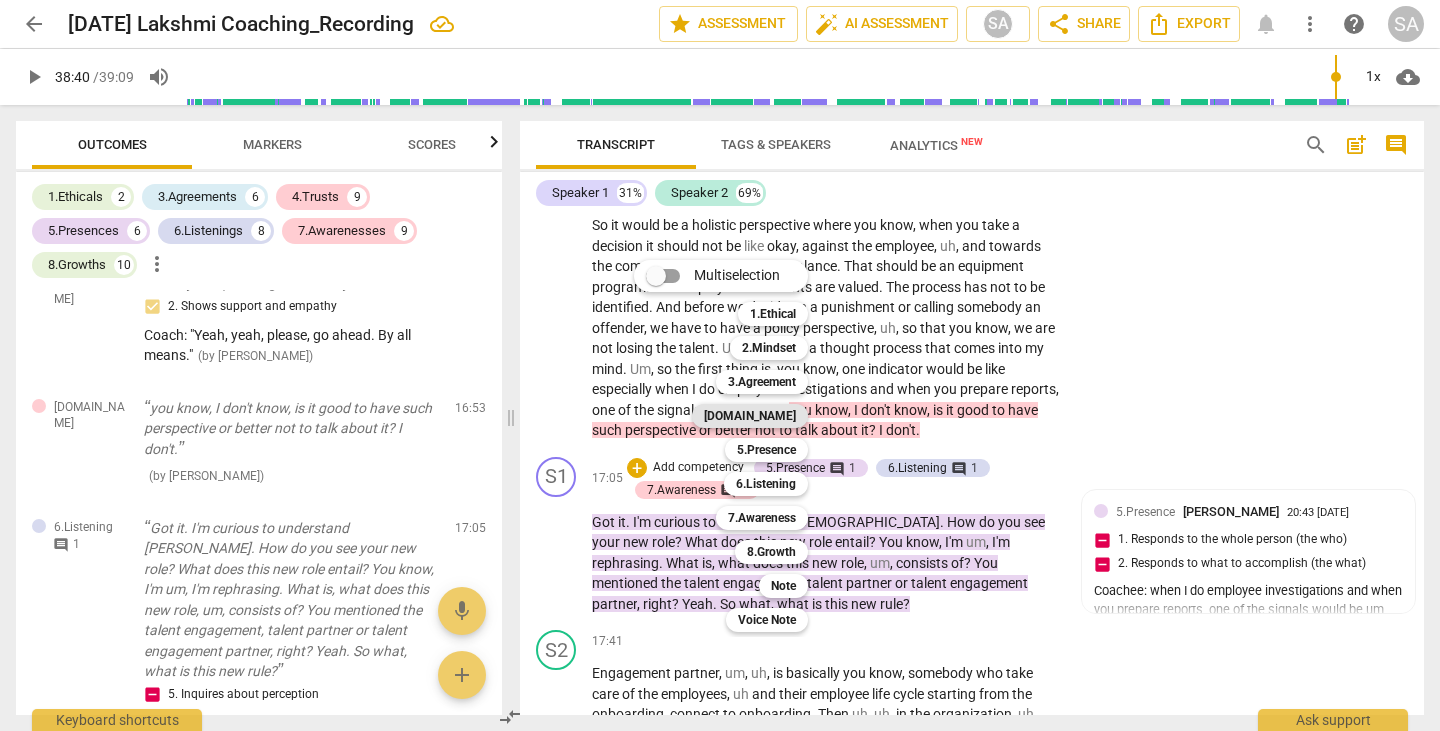 click on "[DOMAIN_NAME]" at bounding box center [750, 416] 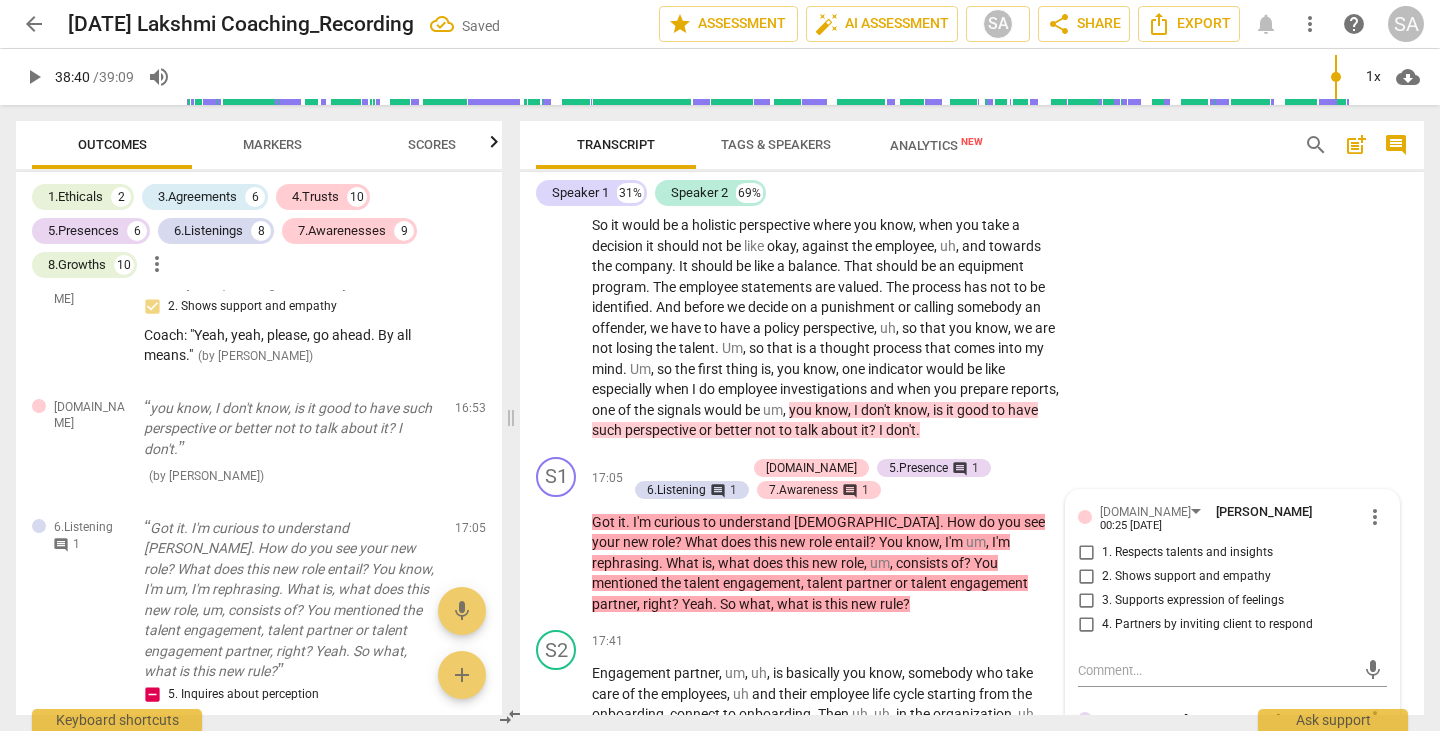 scroll, scrollTop: 7162, scrollLeft: 0, axis: vertical 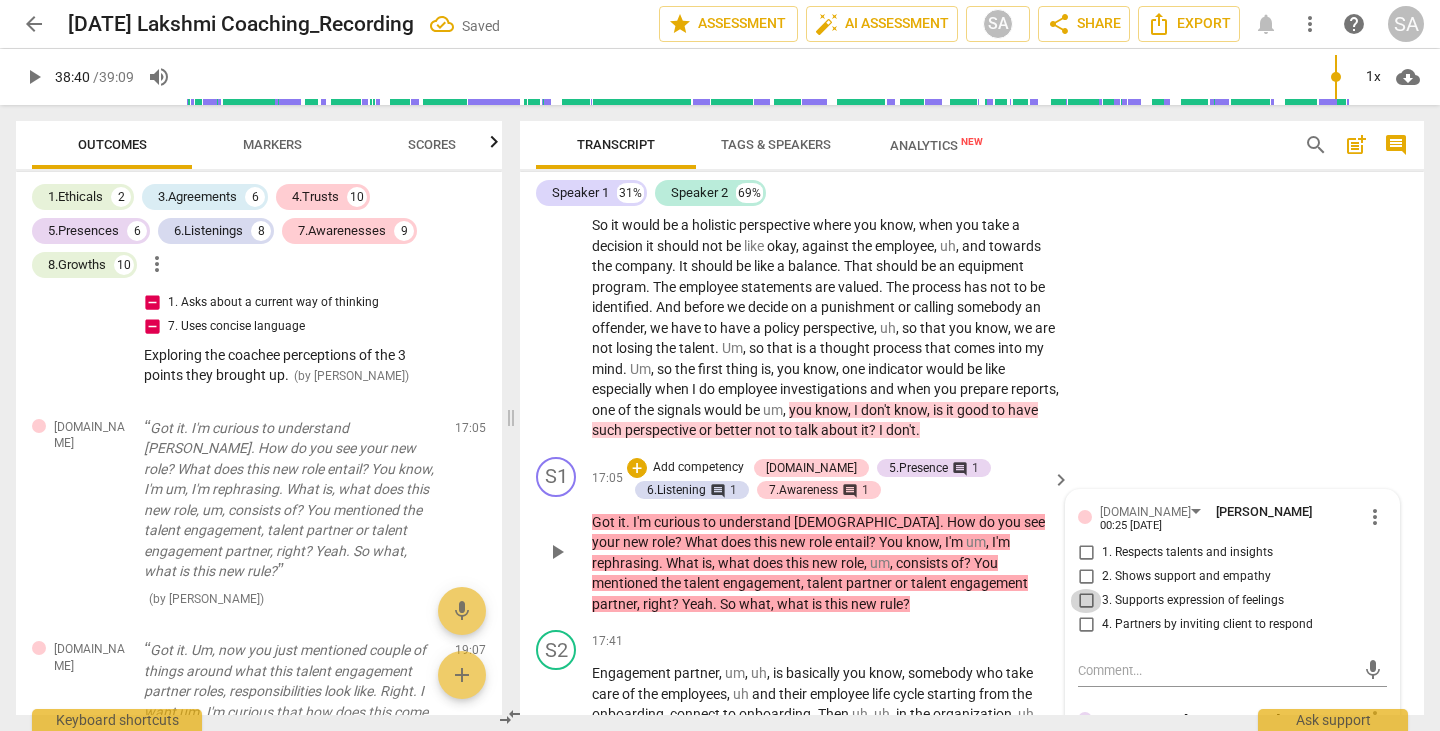click on "3. Supports expression of feelings" at bounding box center [1086, 601] 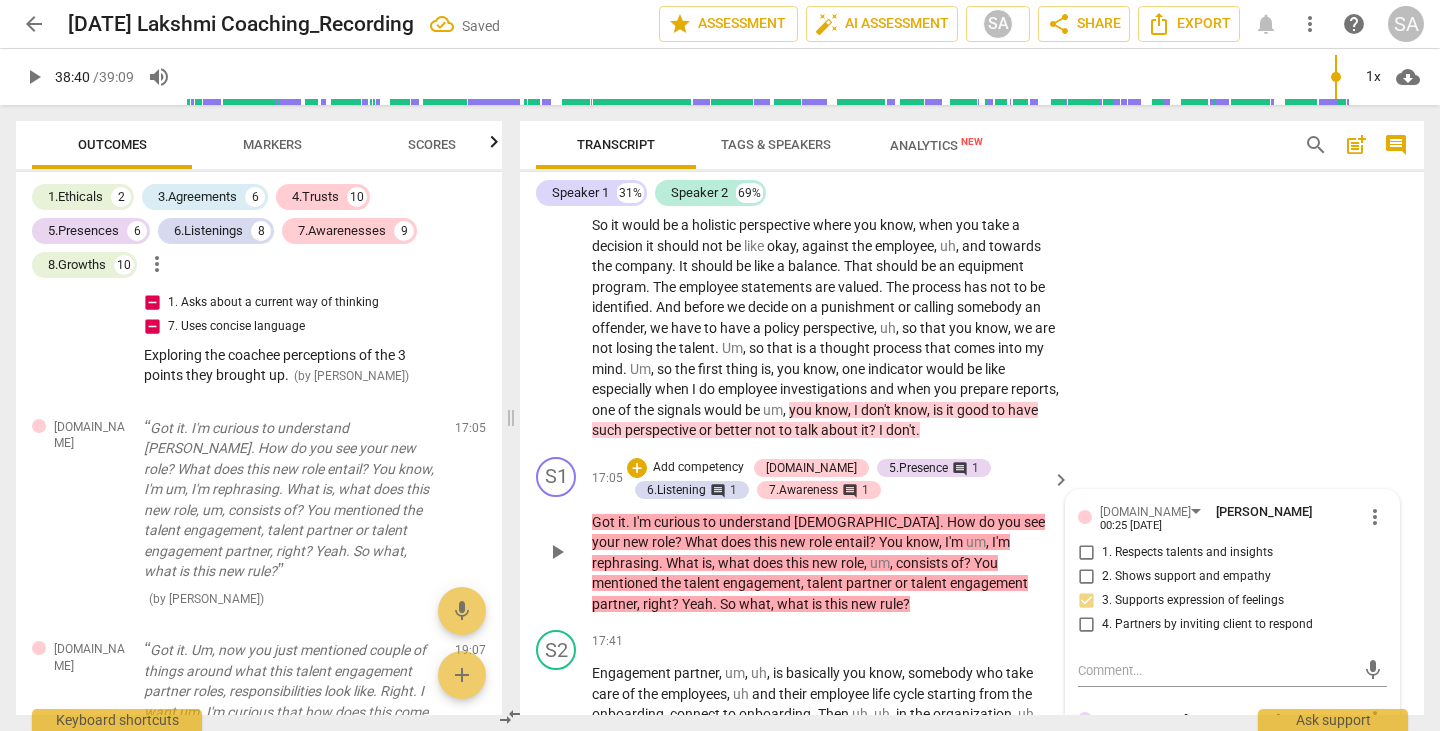 click on "3. Supports expression of feelings" at bounding box center [1086, 601] 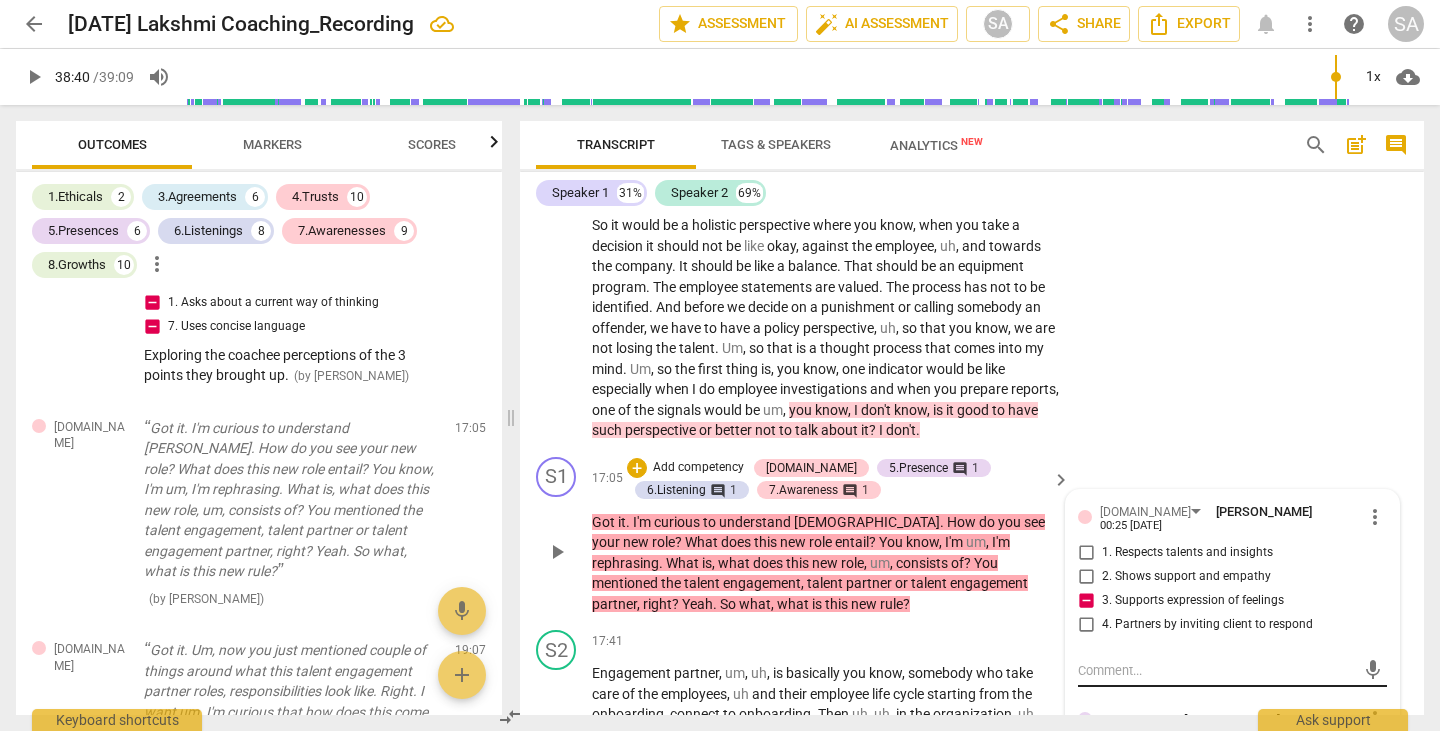 click at bounding box center [1216, 670] 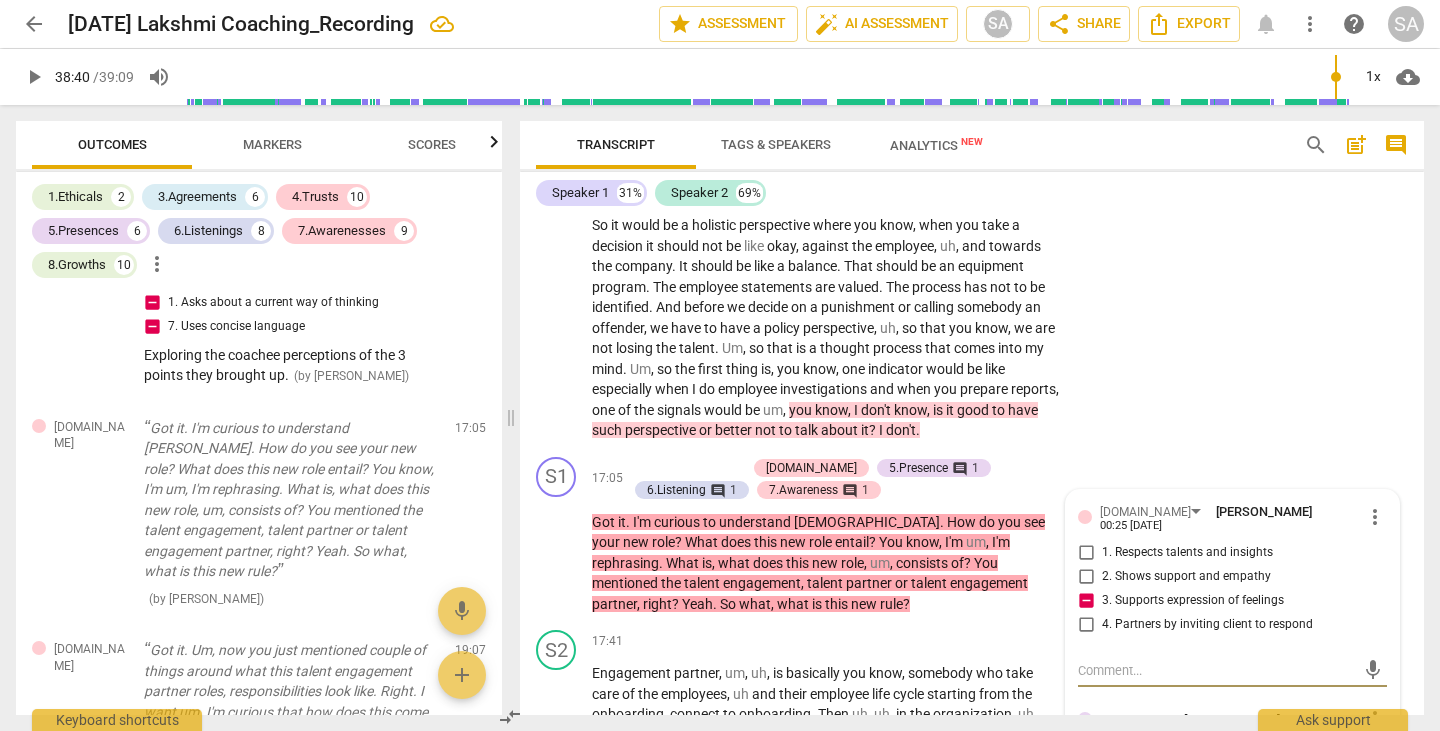 type on "C" 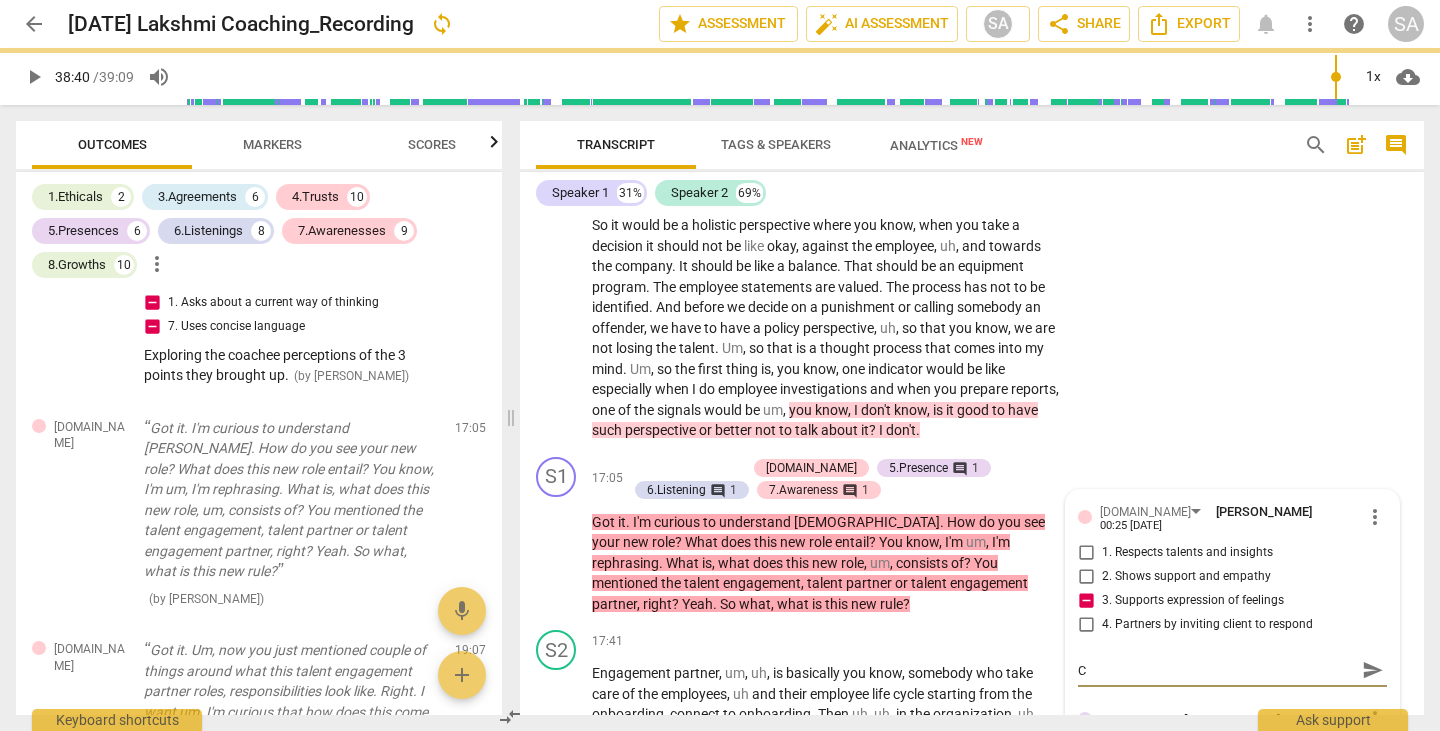 type on "Co" 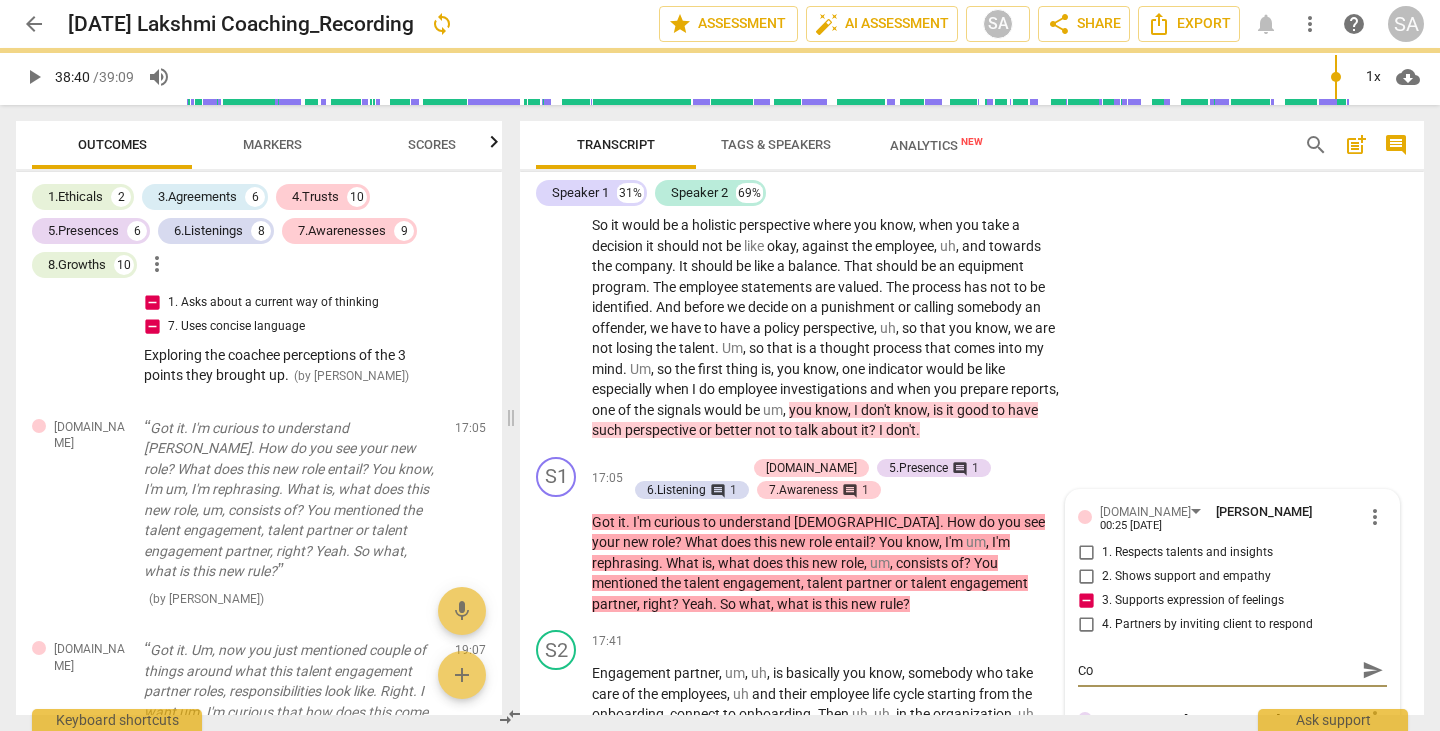 type on "Coa" 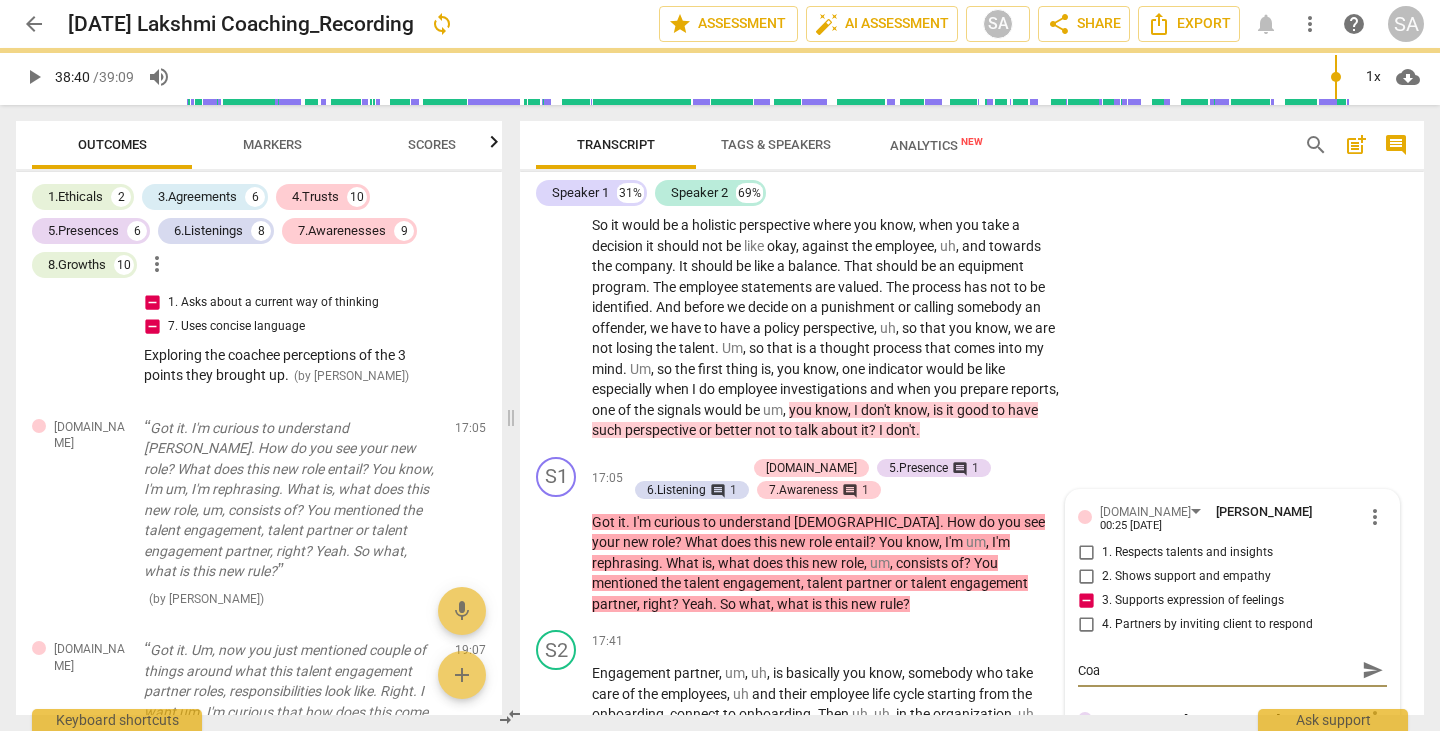 type on "Coac" 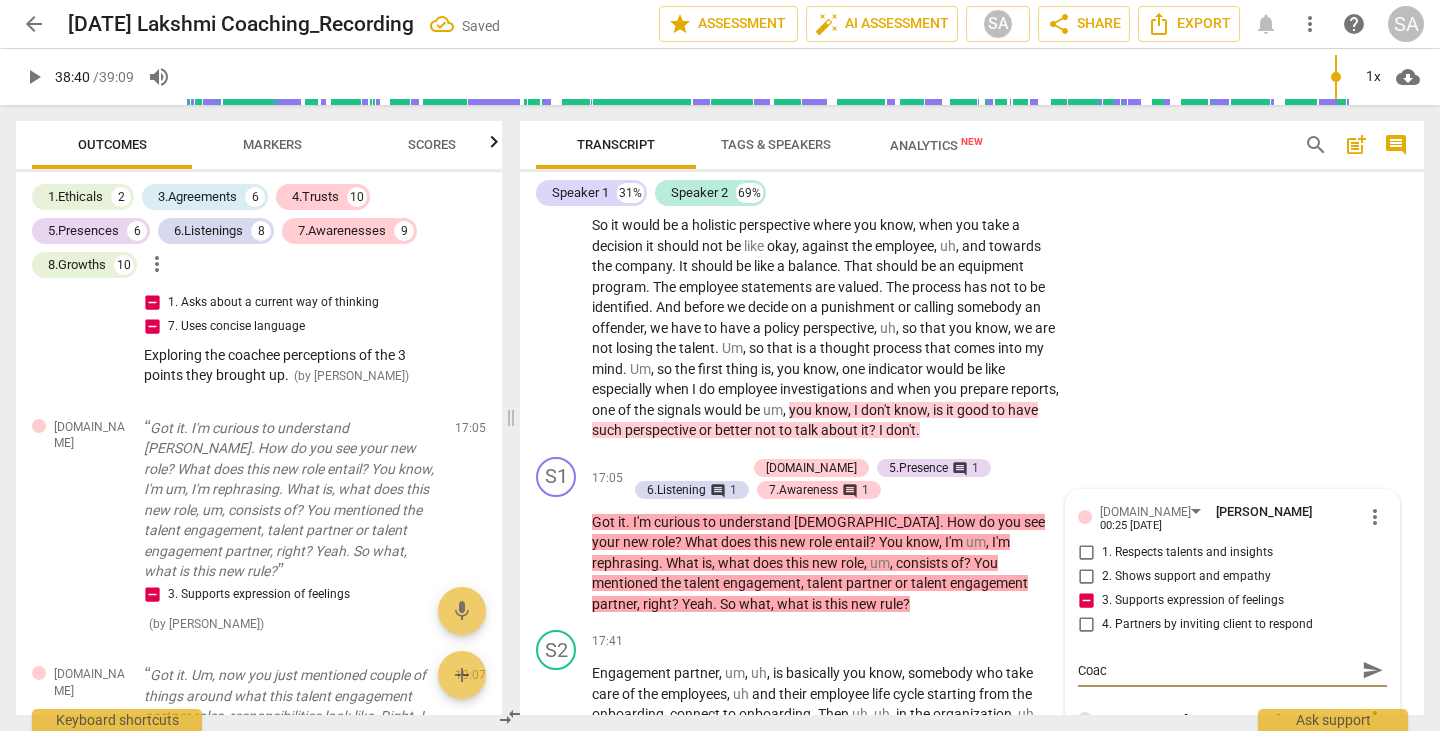 type on "Coach" 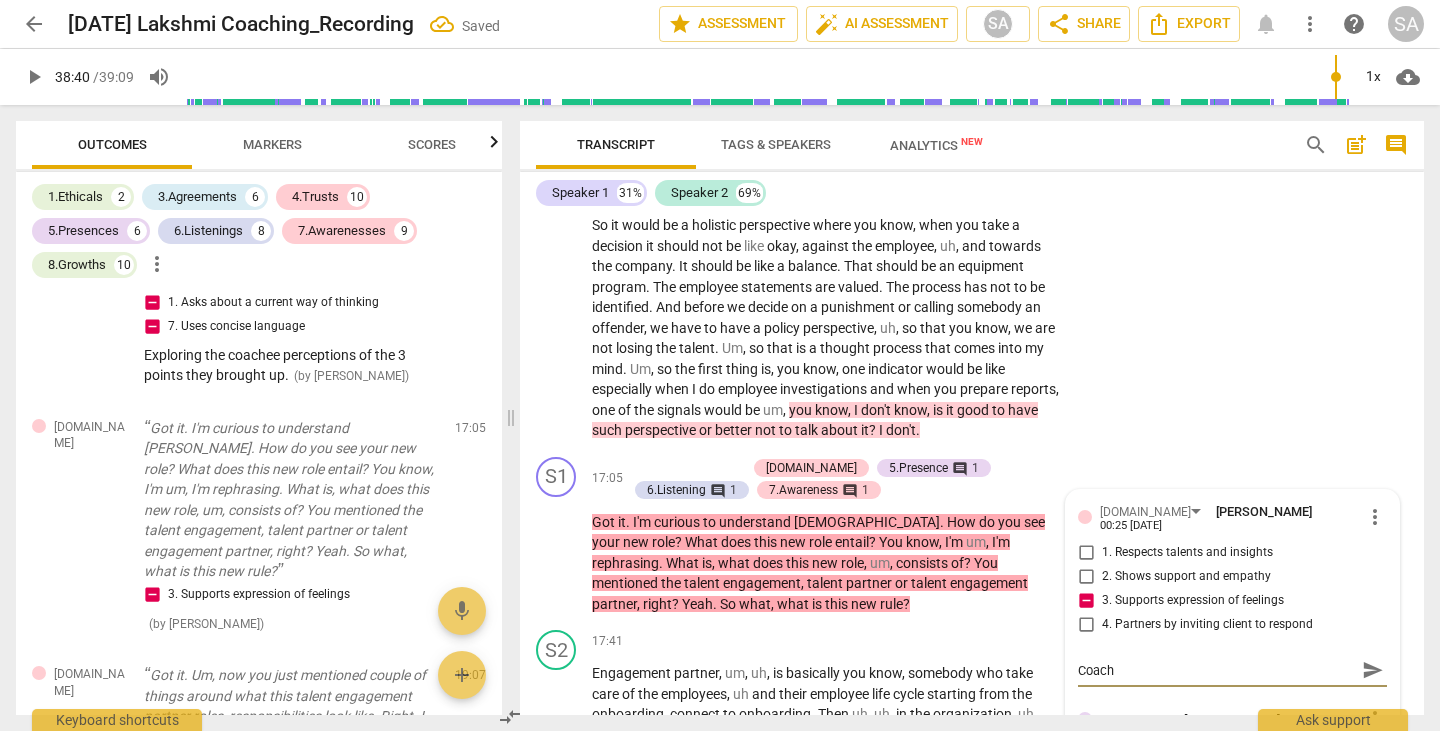 type on "[PERSON_NAME]" 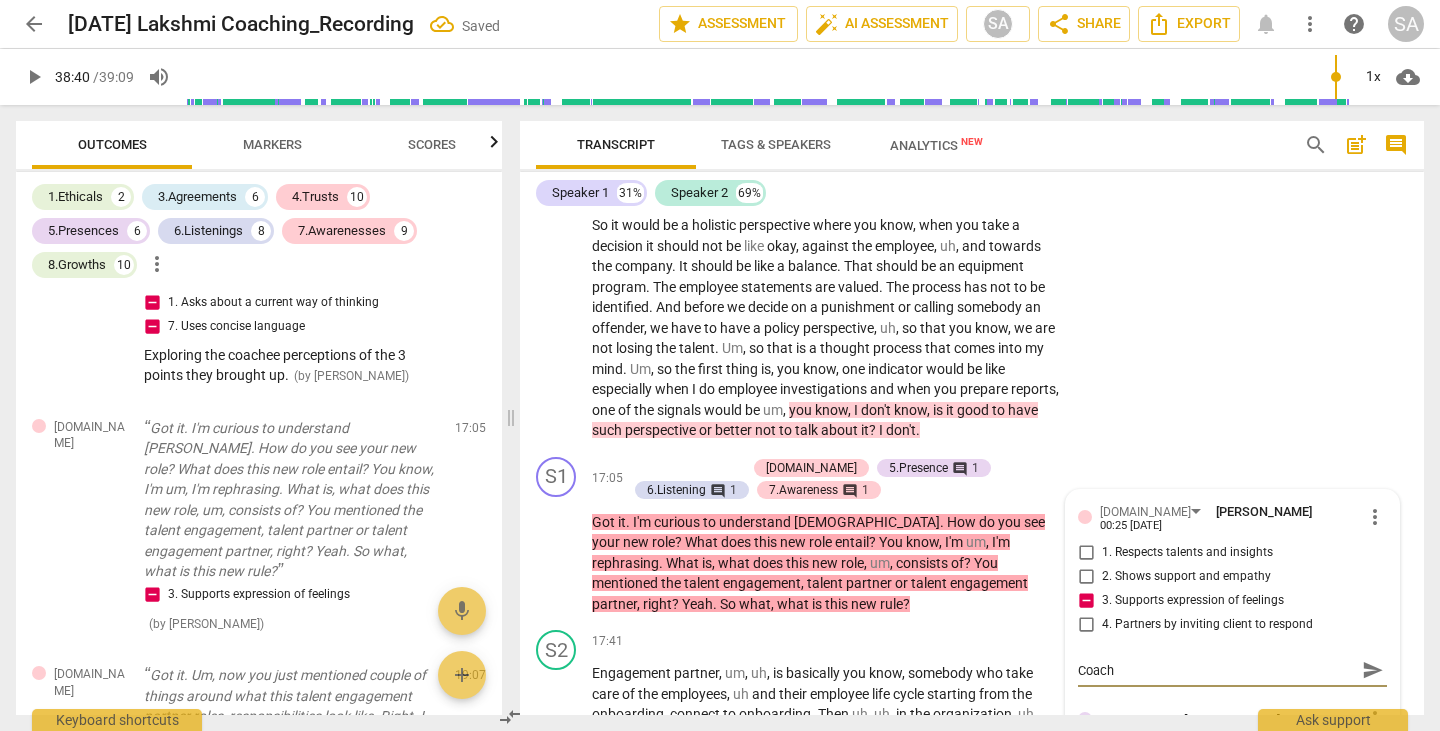 type on "[PERSON_NAME]" 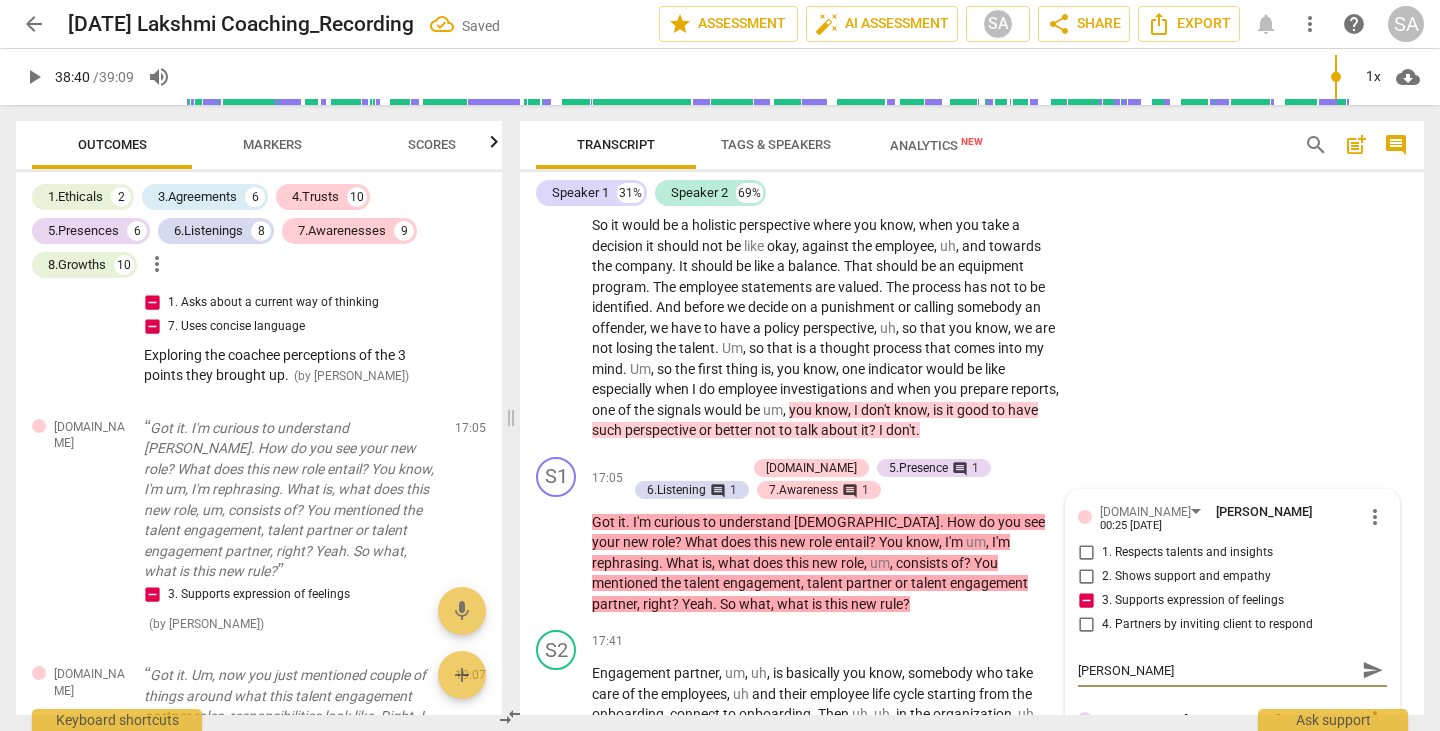 type on "Coachee" 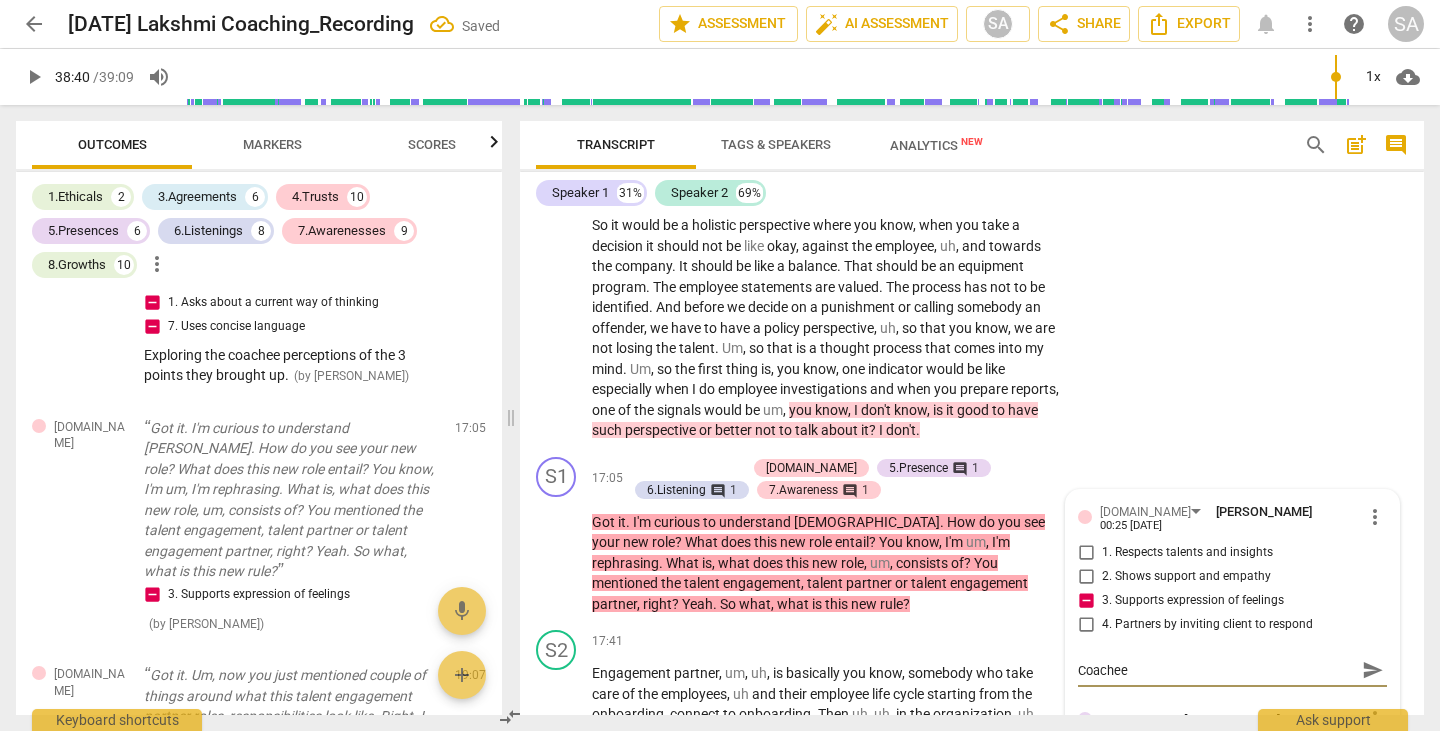 type on "Coachee:" 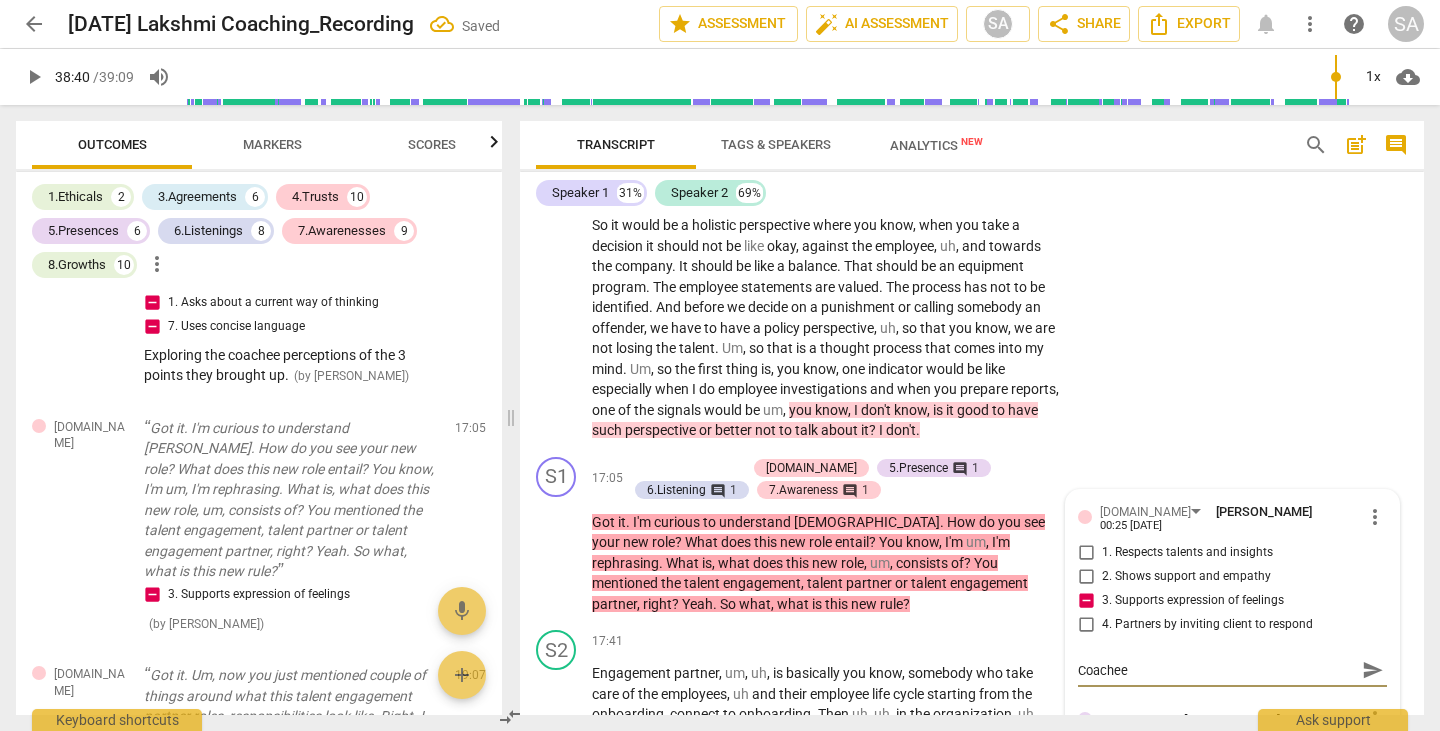 type on "Coachee:" 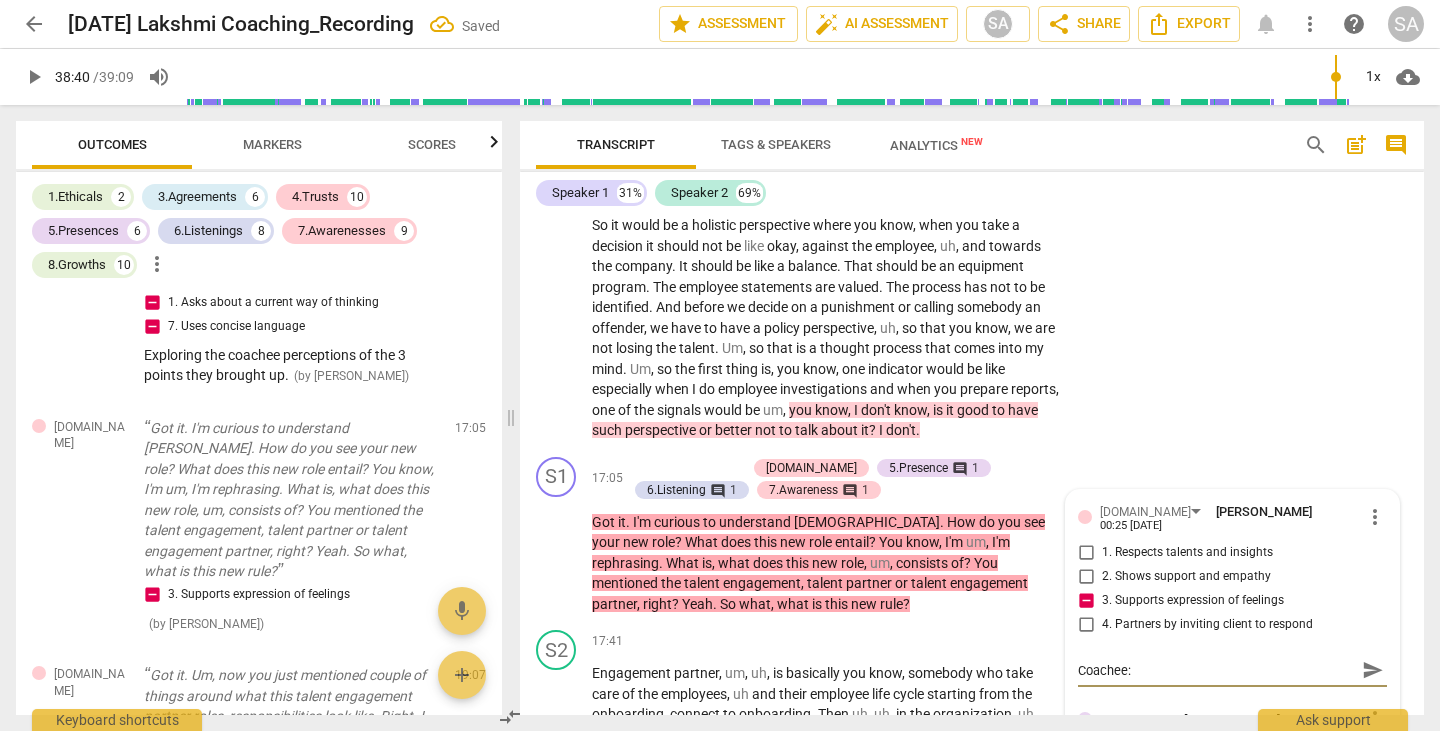 type on "Coachee:" 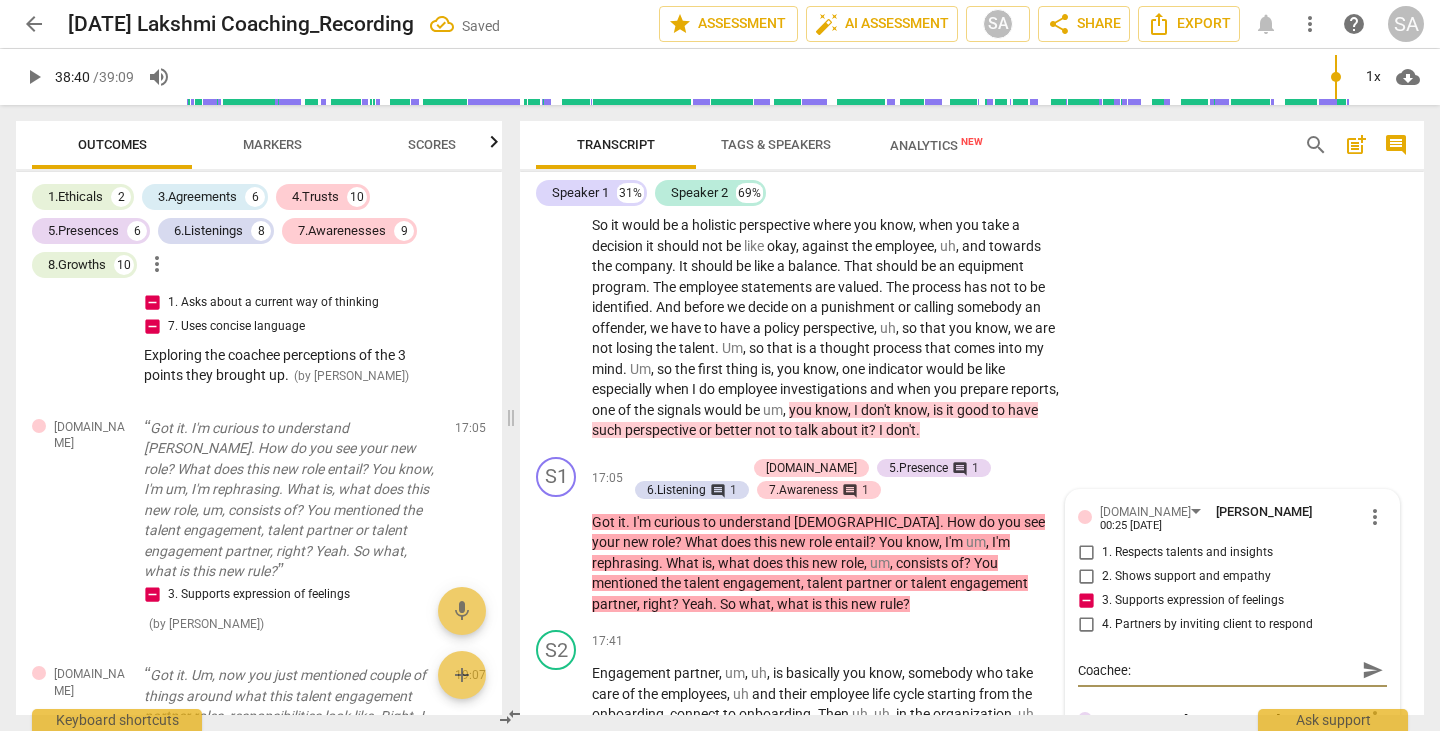type on "Coachee:" 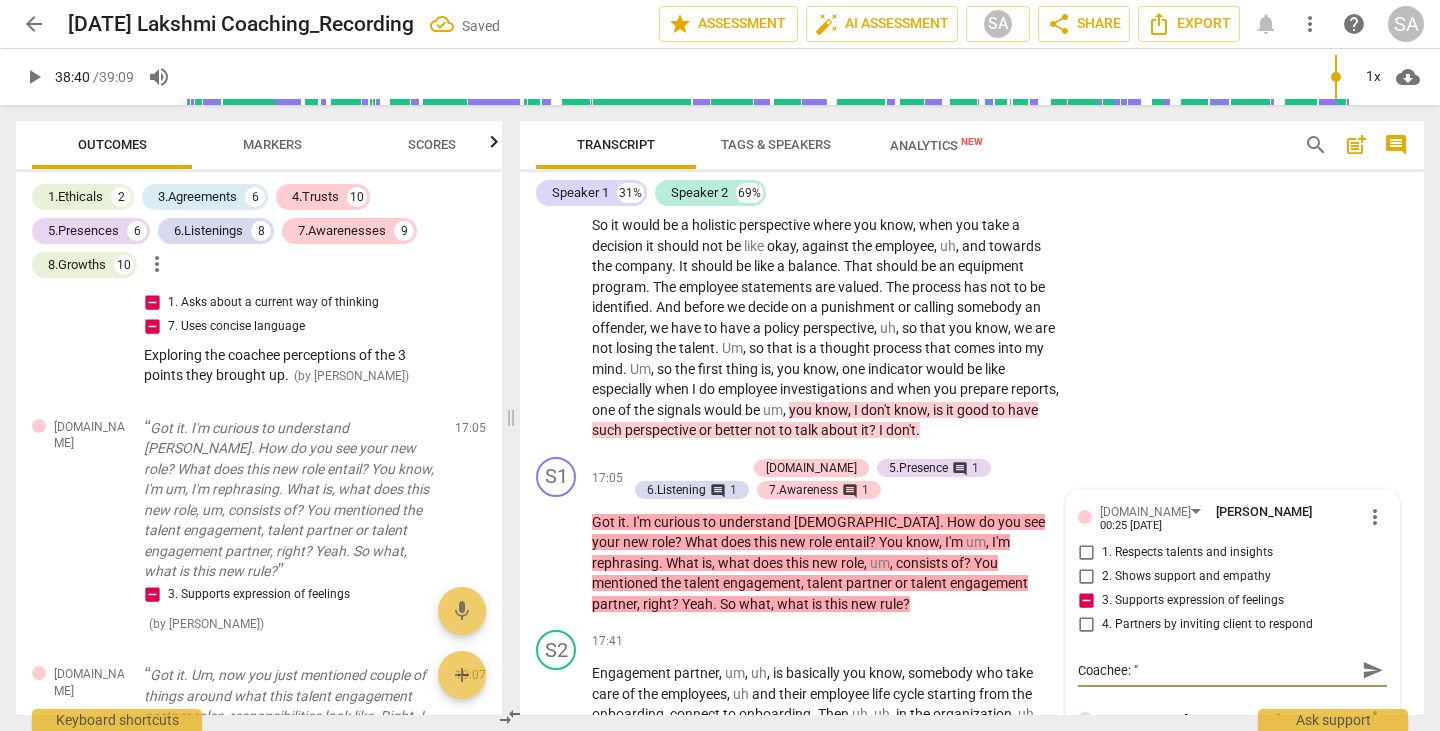 paste on "you know, I don't know, is it good to have such perspective or better not to talk about it? I don't." 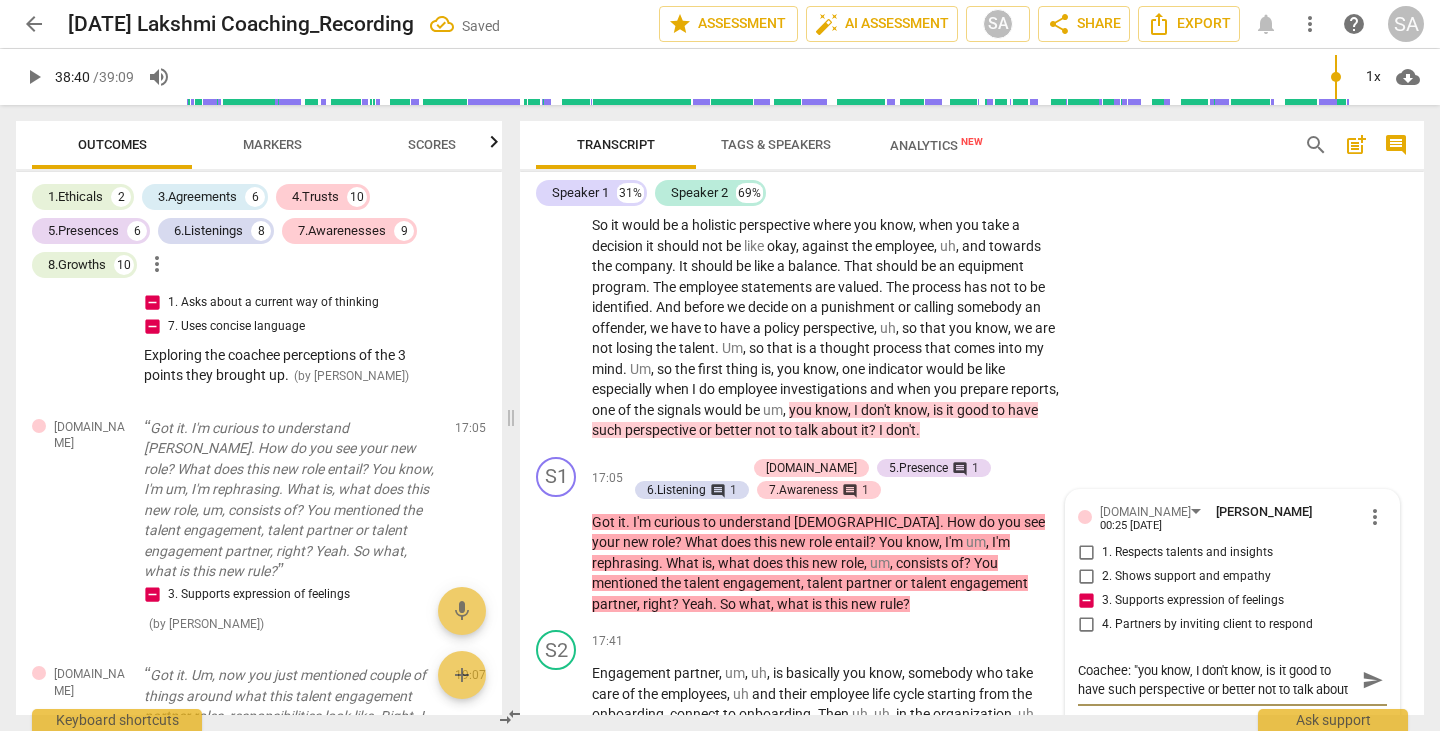 scroll, scrollTop: 17, scrollLeft: 0, axis: vertical 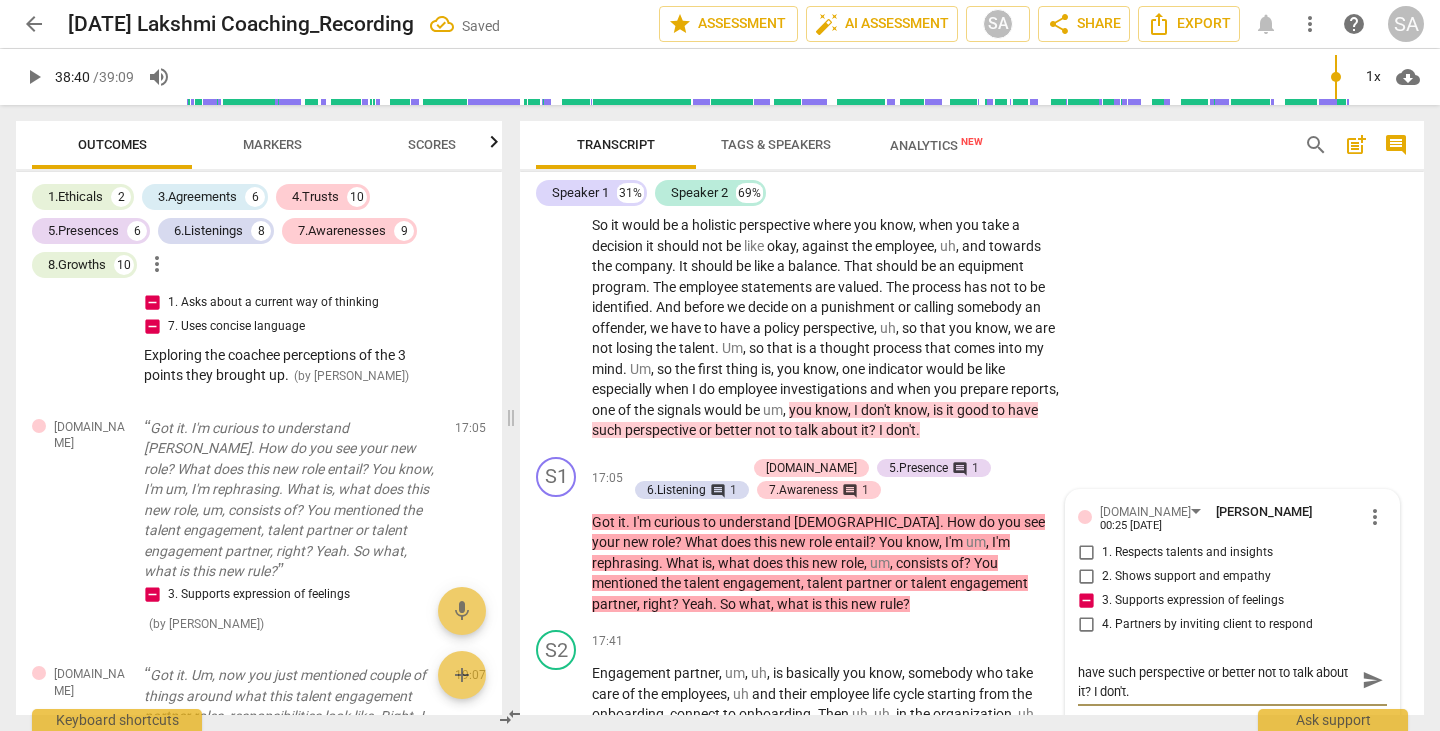 type on "Coachee: "you know, I don't know, is it good to have such perspective or better not to talk about it? I don't."" 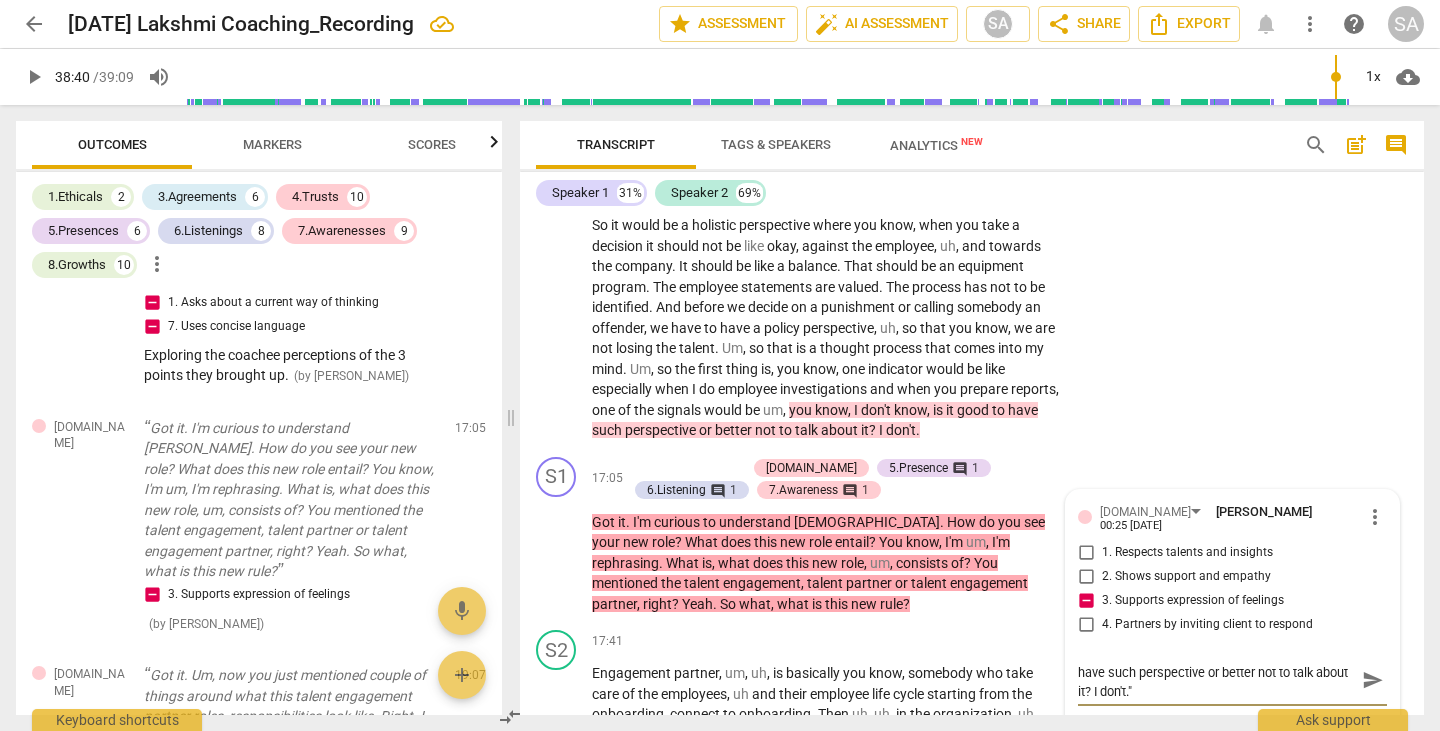 type on "Coachee: "you know, I don't know, is it good to have such perspective or better not to talk about it? I don't."" 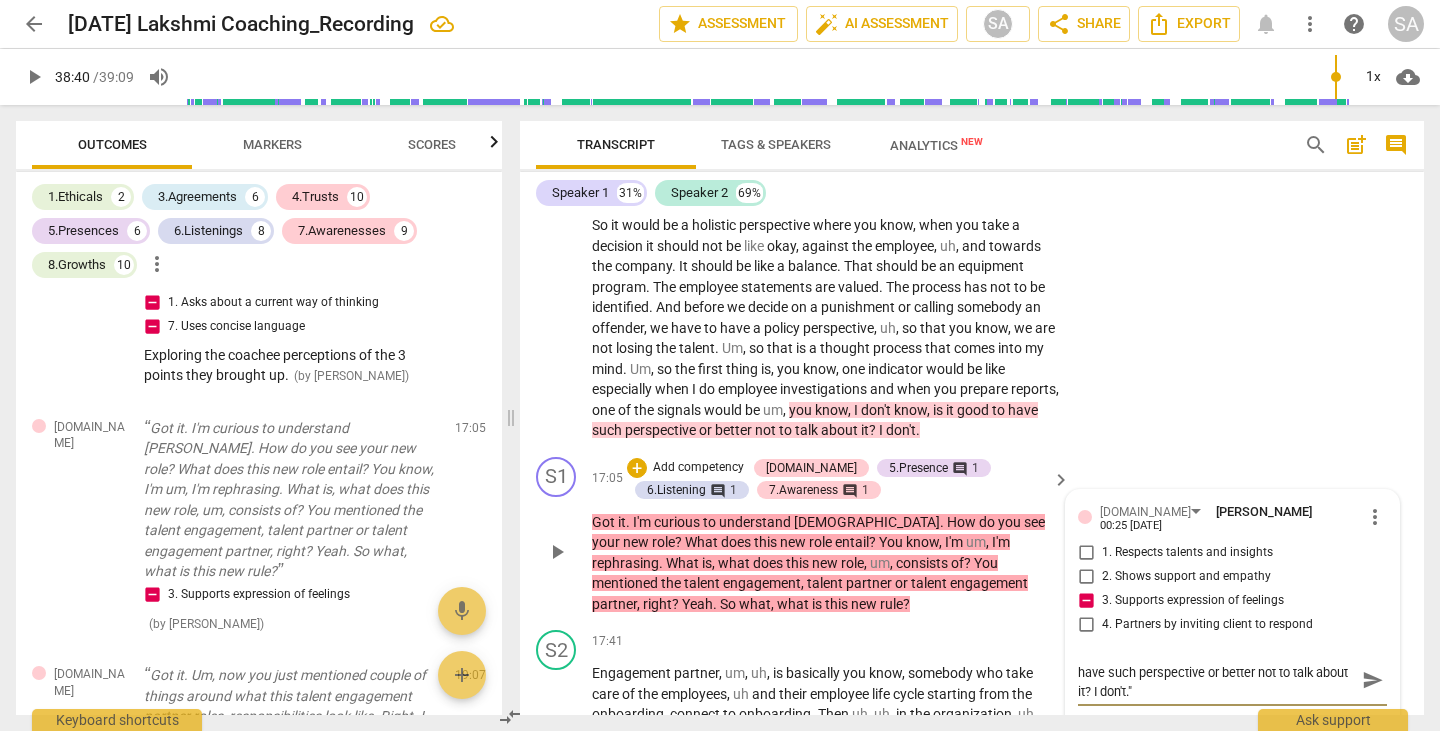 click on "send" at bounding box center (1372, 680) 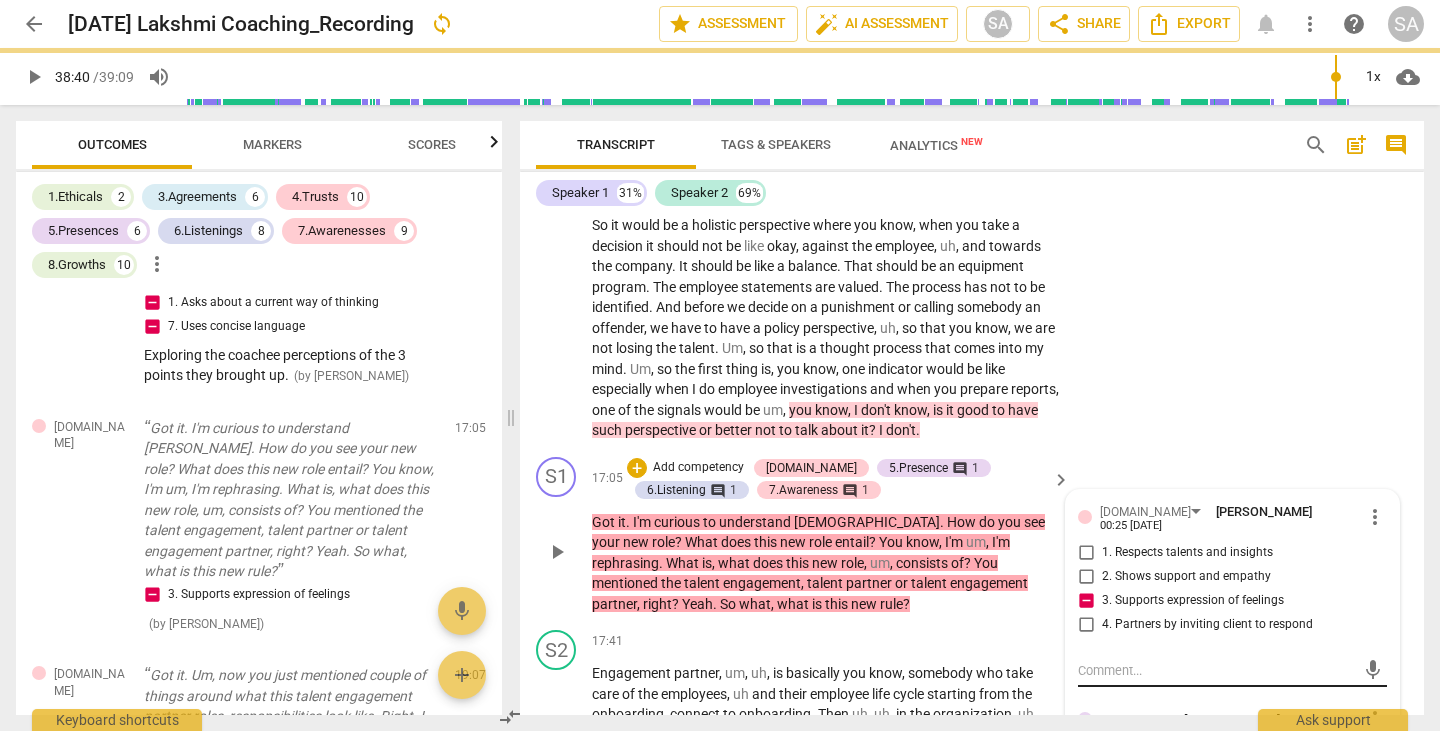 scroll, scrollTop: 0, scrollLeft: 0, axis: both 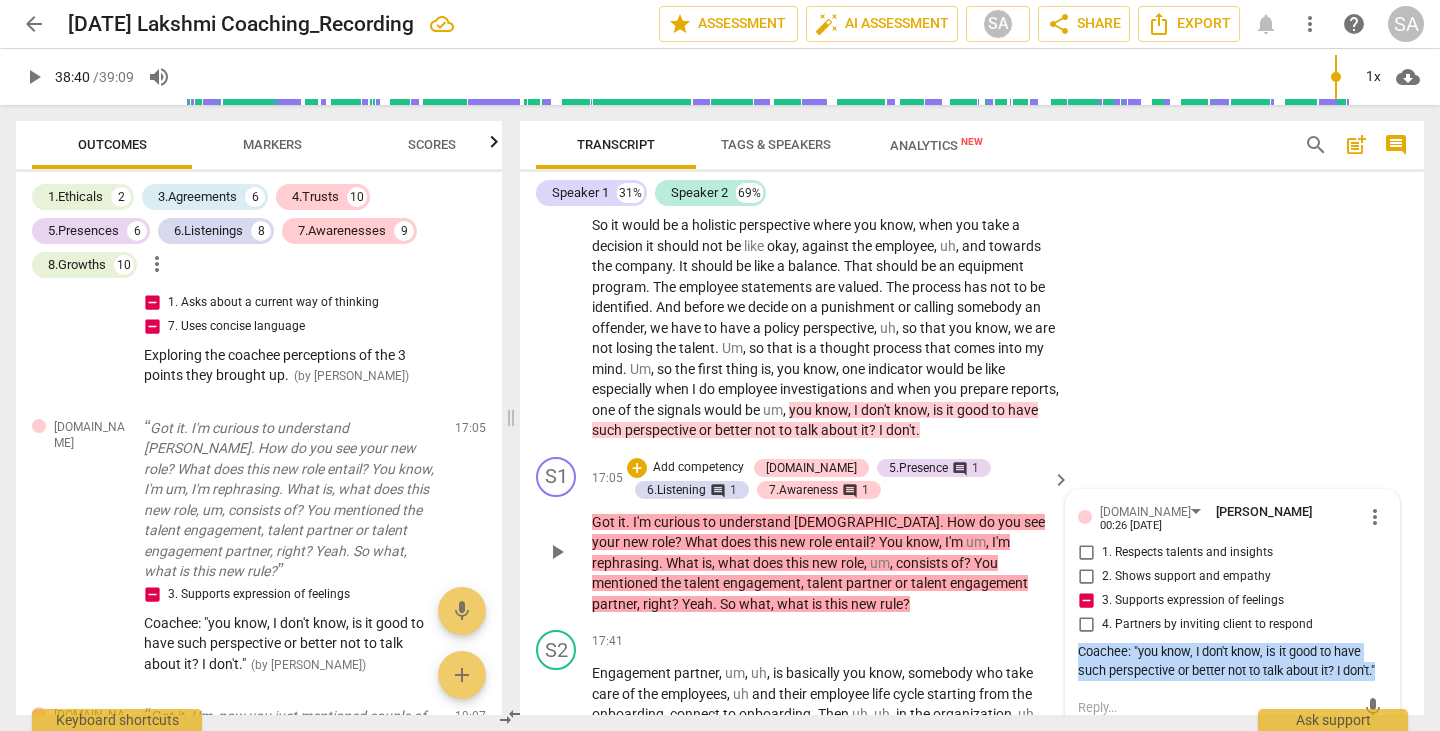 drag, startPoint x: 1372, startPoint y: 646, endPoint x: 1068, endPoint y: 632, distance: 304.3222 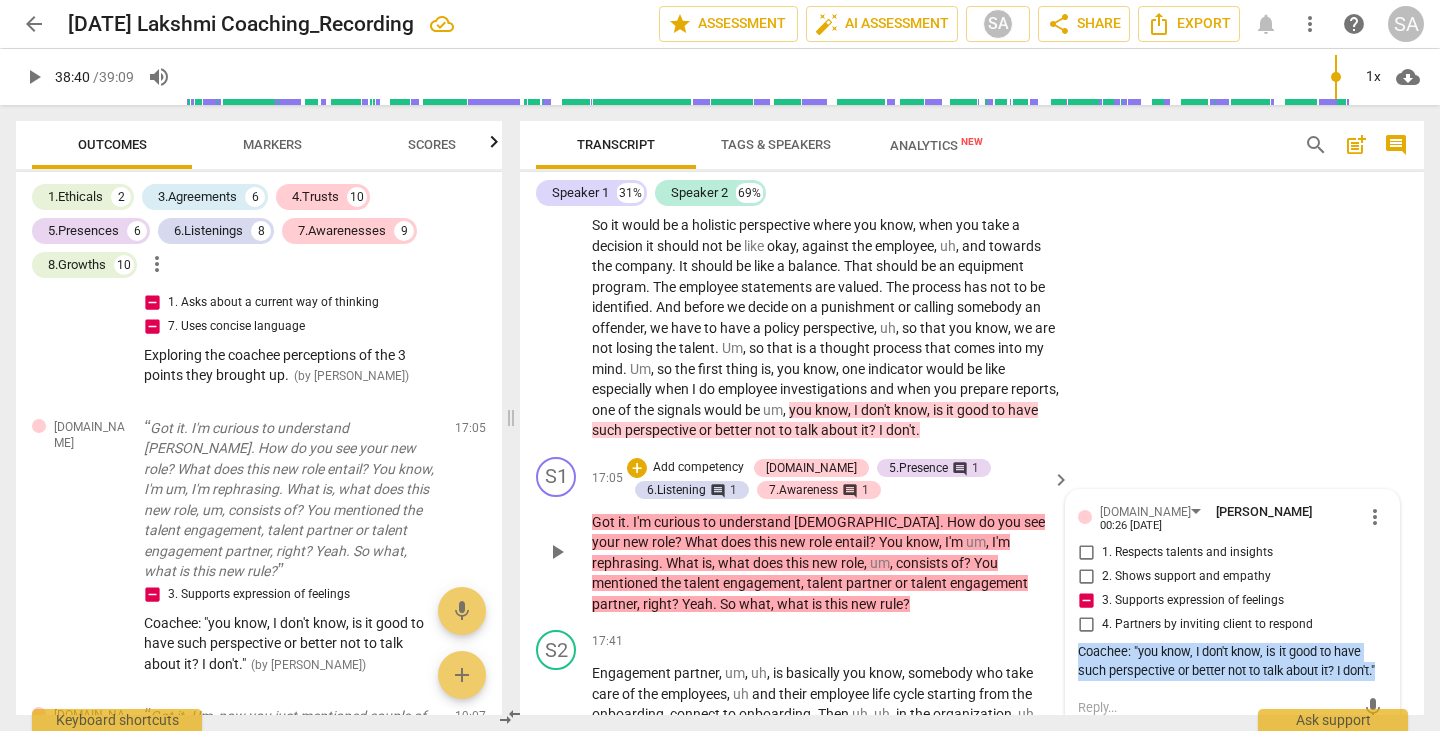 click on "[DOMAIN_NAME] [PERSON_NAME] 00:26 [DATE] more_vert 1. Respects talents and insights 2. Shows support and empathy 3. Supports expression of feelings 4. Partners by inviting client to respond Coachee: "you know, I don't know, is it good to have such perspective or better not to talk about it? I don't." mic 5.[PERSON_NAME] 20:43 [DATE] more_vert 1. Responds to the whole person (the who) 2. Responds to what to accomplish (the what) 3. Supports client to choose what happens 4. Demonstrates curiosity 5. Allows space for silence Coachee: when I do employee investigations and when you prepare reports, one of the signals would be um, you know, I don't know, is it good to have such perspective or better not to talk about it? I don't." SA [PERSON_NAME] 20:44 [DATE] more_vert Coachee: "So it would be a holistic perspective where you know, when you take a decision it should not be like okay, against the employee, uh, and towards the company. It should be like a balance." mic 6.Listening more_vert" at bounding box center (1232, 1259) 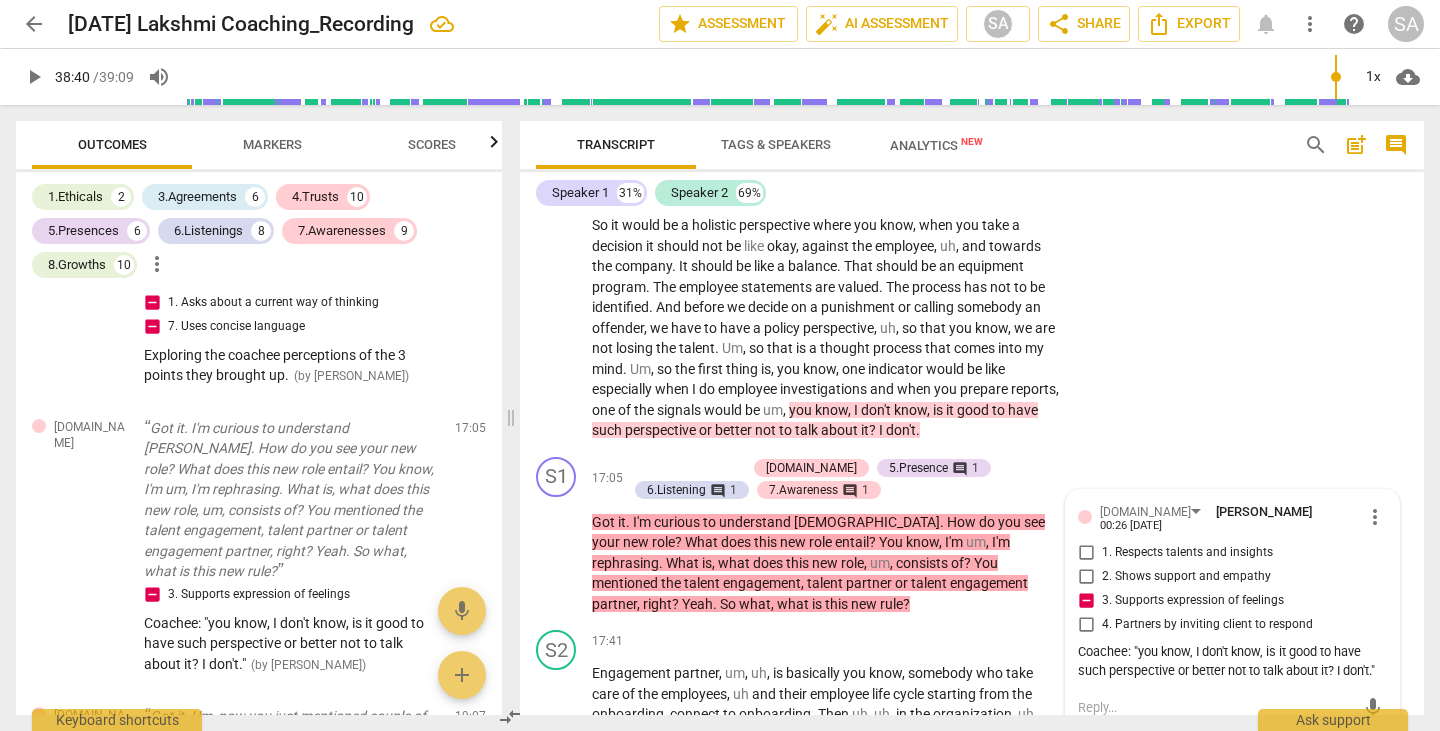 click on "S2 play_arrow pause 13:42 + Add competency [DOMAIN_NAME] keyboard_arrow_right Okay .   So   if   there   is   an   investigation ,   uh ,   against   a   particular   practice ,   this   has   to   be   solved .   Um ,   during   the   investigation ,   we   interview   people .   We   come   to   know   that ,   you   know ,   all   these   people   were   recruited   earlier .   And   we   know   the   hardship ,   the   pain   that   we   had   to   get   such   resources   onboarded .   And ,   um ,   that   is   one   thing .   So   I .   So   when   I   converse   with   them ,   those   people   are   familiar   to   me   because   I   have   interacted   with   them   during   the   open   class .   I   know   the   value   of   the   skills   these   people   have   and   how   difficult   it   is   there   to   get   these   people   onboarding .   So   I   think   from   those   anchors ,   one   second .   At   the   same   time   I   have   to   listen   to   their   perspectives   and ,   uh ,       ," at bounding box center (972, 45) 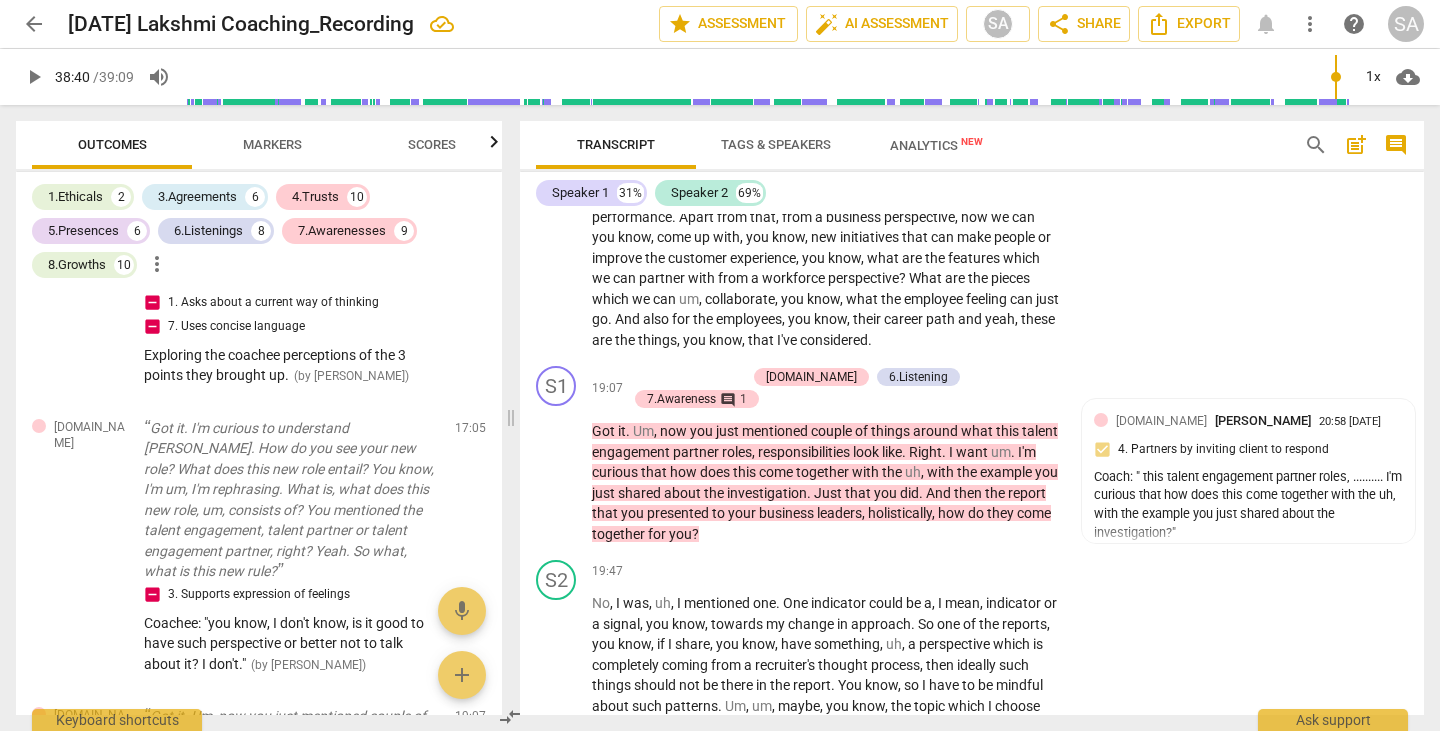 scroll, scrollTop: 5509, scrollLeft: 0, axis: vertical 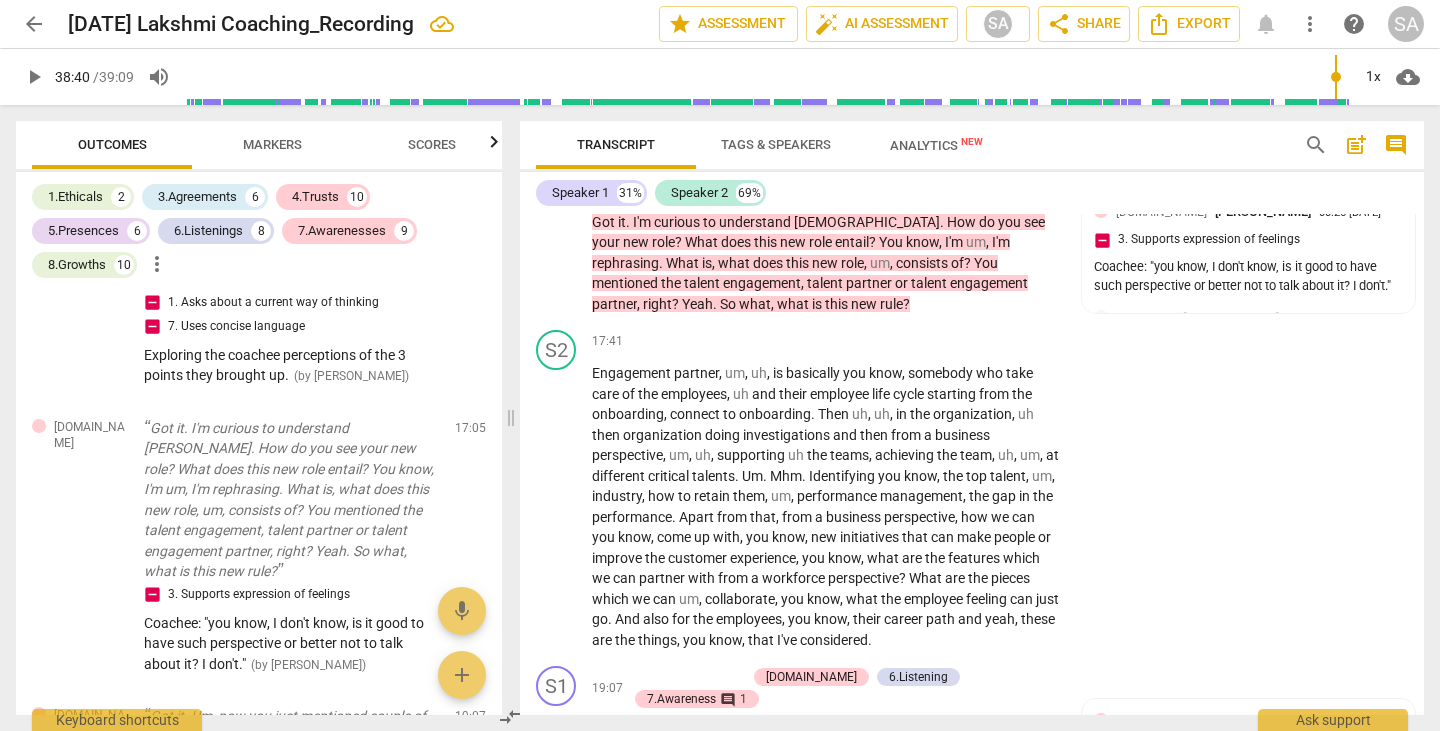 type on "2320" 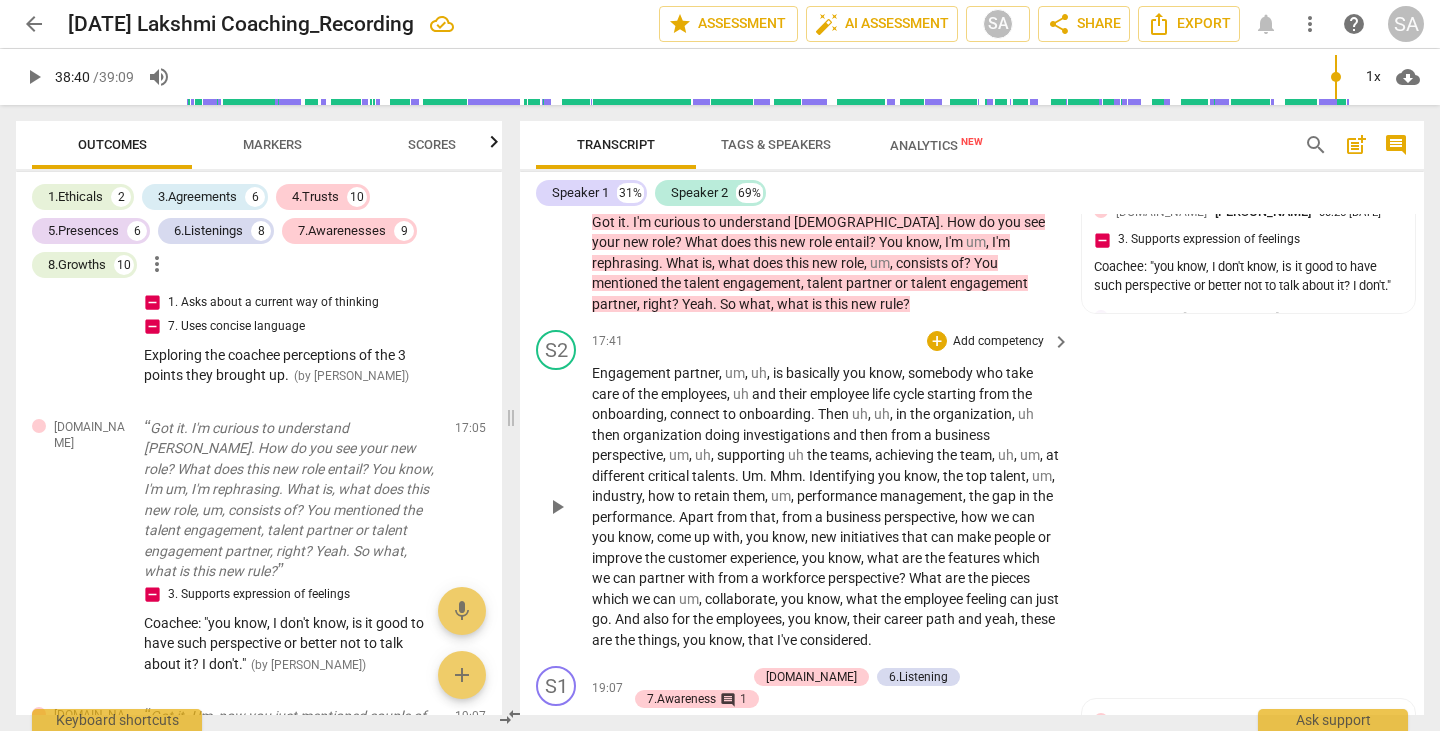 click on "S2 play_arrow pause 17:41 + Add competency keyboard_arrow_right Engagement   partner ,   um ,   uh ,   is   basically   you   know ,   somebody   who   take   care   of   the   employees ,   uh   and   their   employee   life   cycle   starting   from   the   onboarding ,   connect   to   onboarding .   Then   uh ,   uh ,   in   the   organization ,   uh   then   organization   doing   investigations   and   then   from   a   business   perspective ,   um ,   uh ,   supporting   uh   the   teams ,   achieving   the   team ,   uh ,   um ,   at   different   critical   talents .   Um .   Mhm .   Identifying   you   know ,   the   top   talent ,   um ,   industry ,   how   to   retain   them ,   um ,   performance   management ,   the   gap   in   the   performance .   Apart   from   that ,   from   a   business   perspective ,   how   we   can   you   know ,   come   up   with ,   you   know ,   new   initiatives   that   can   make   people   or   improve   the   customer   experience ,   you   know ,   what" at bounding box center [972, 490] 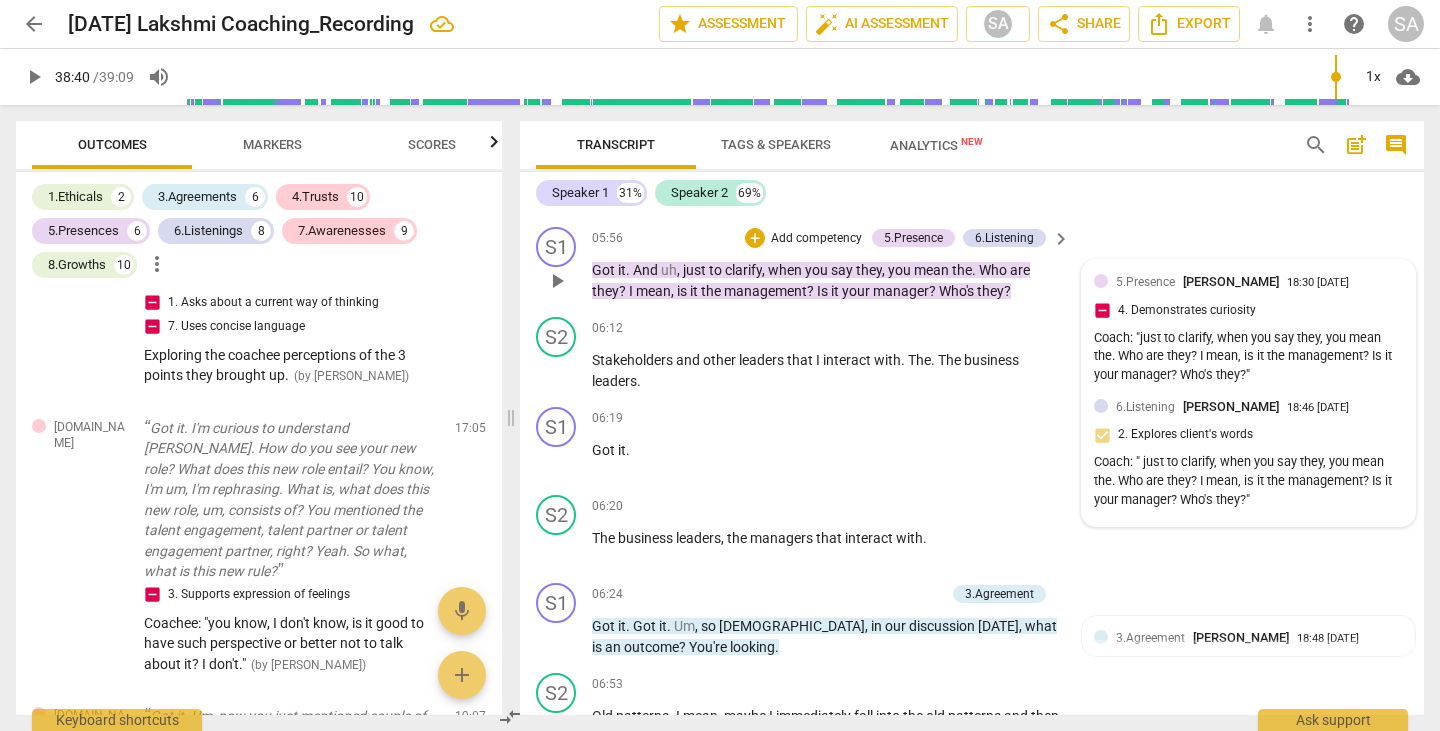 scroll, scrollTop: 2009, scrollLeft: 0, axis: vertical 